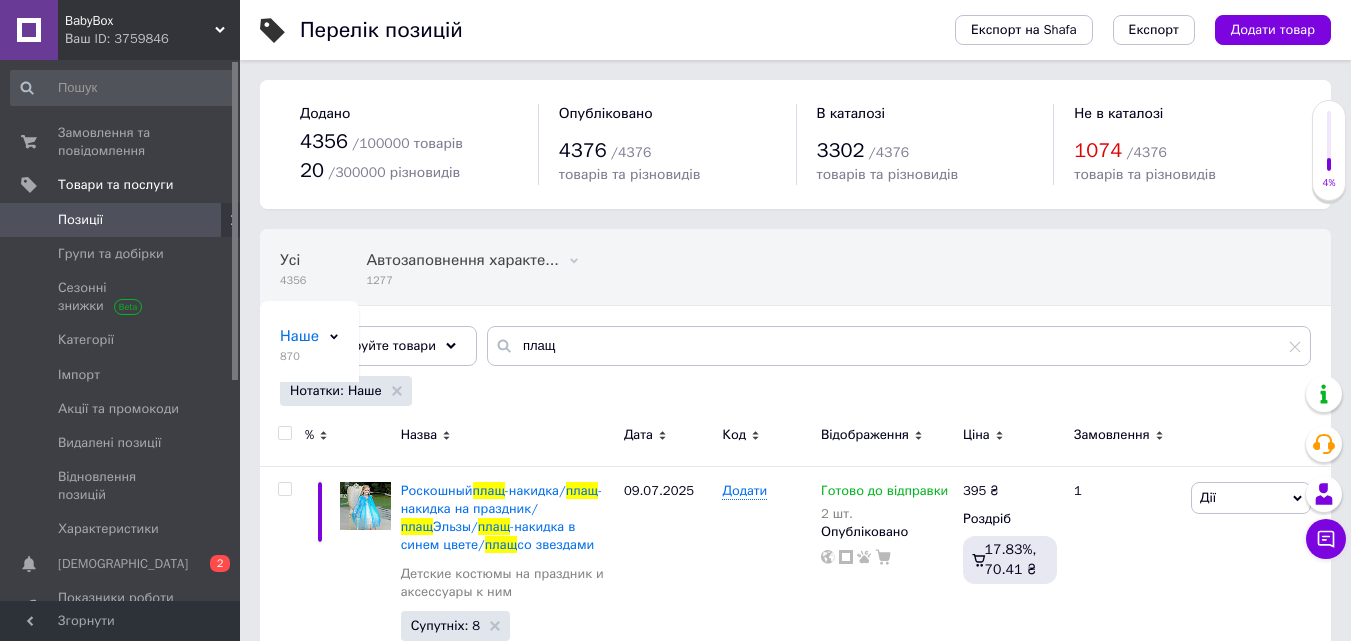 click on "Замовлення та повідомлення" at bounding box center (121, 142) 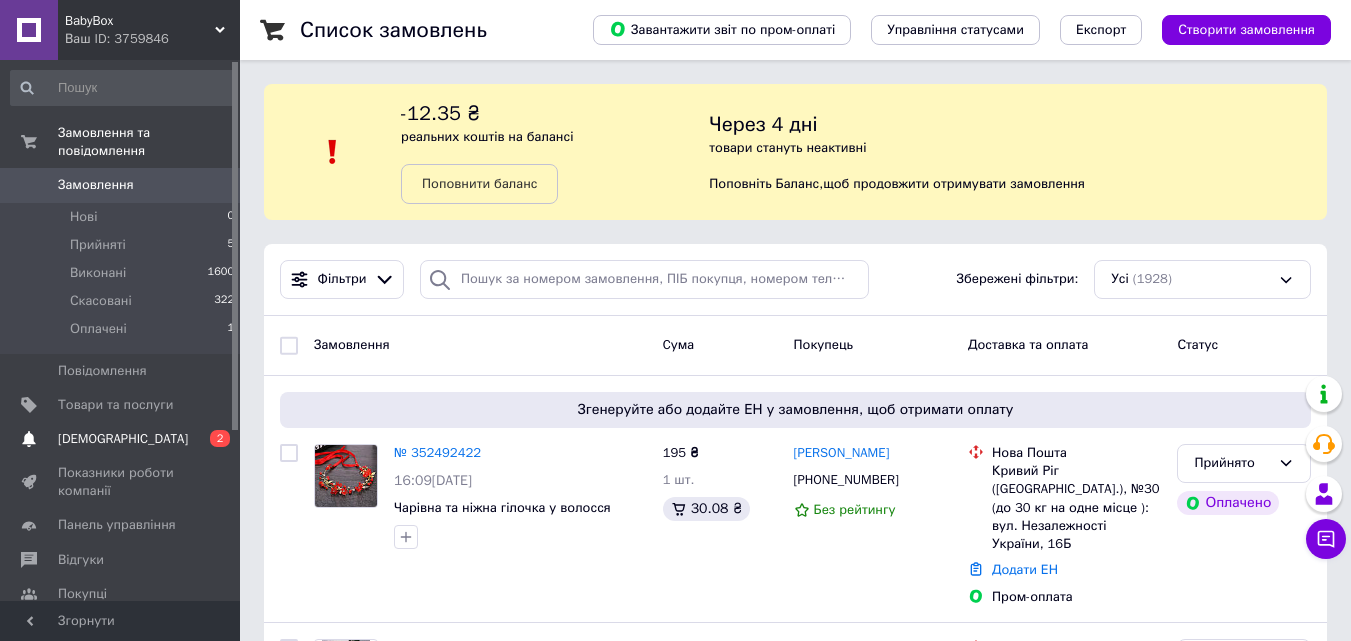 click on "[DEMOGRAPHIC_DATA]" at bounding box center (123, 439) 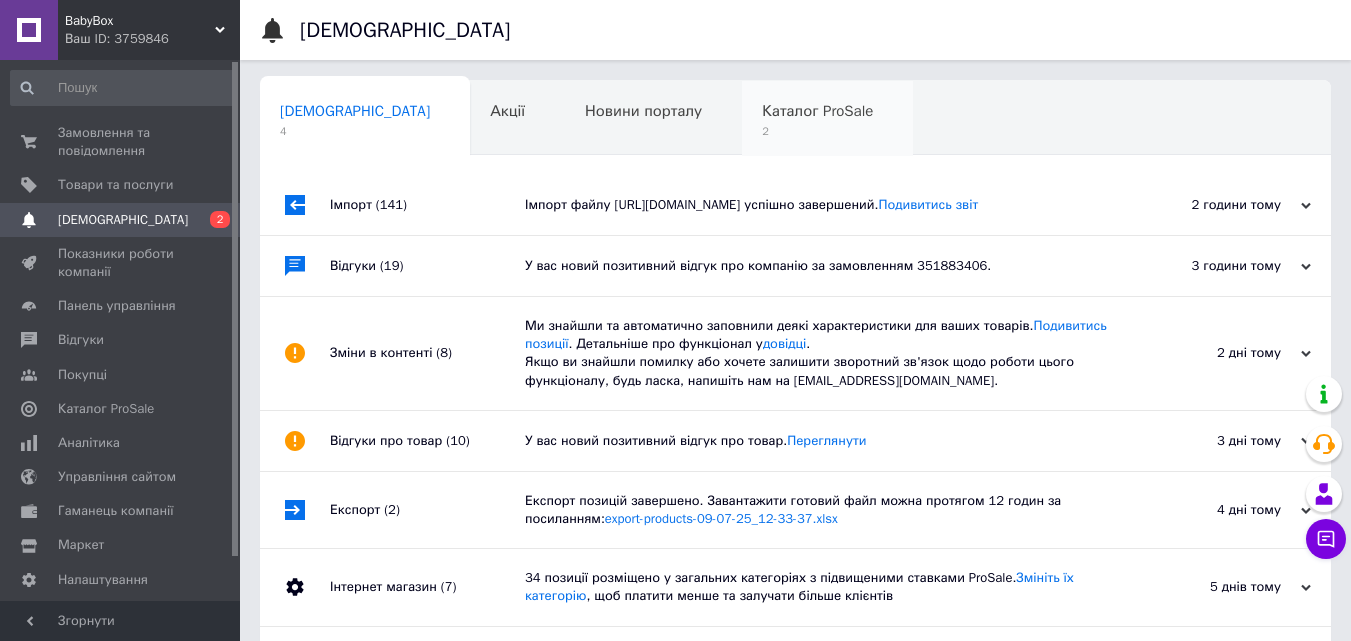 click on "Каталог ProSale" at bounding box center (817, 111) 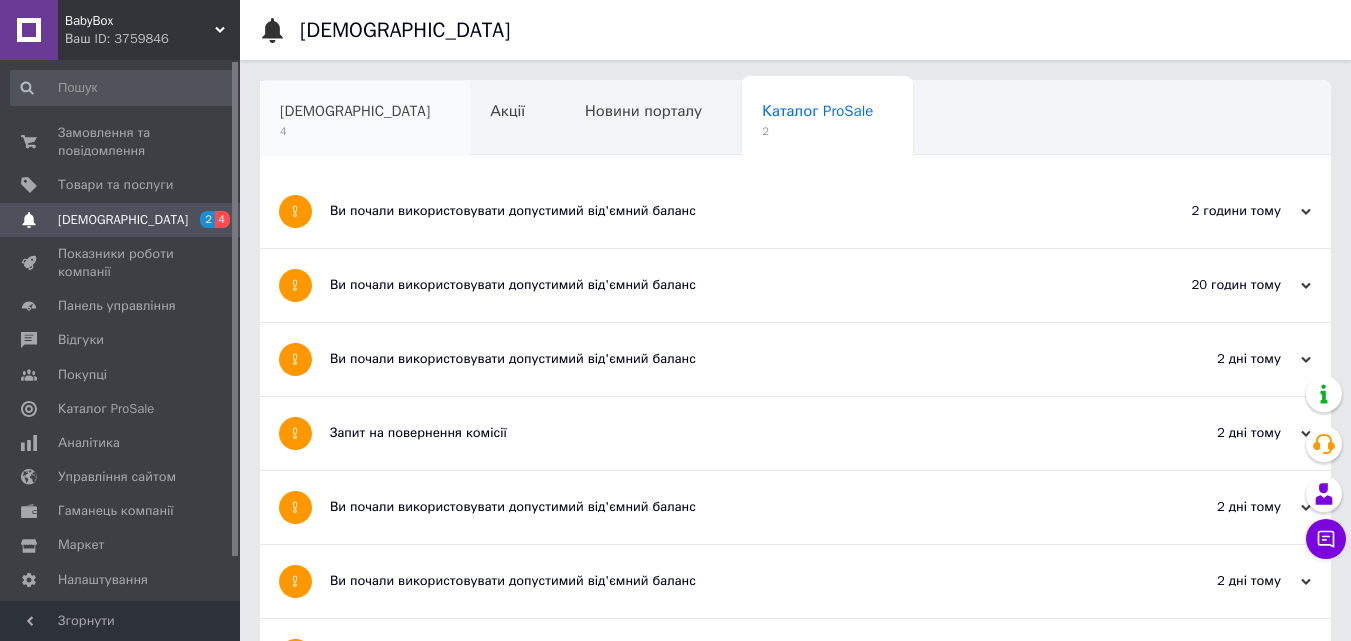 click on "[DEMOGRAPHIC_DATA]" at bounding box center (355, 111) 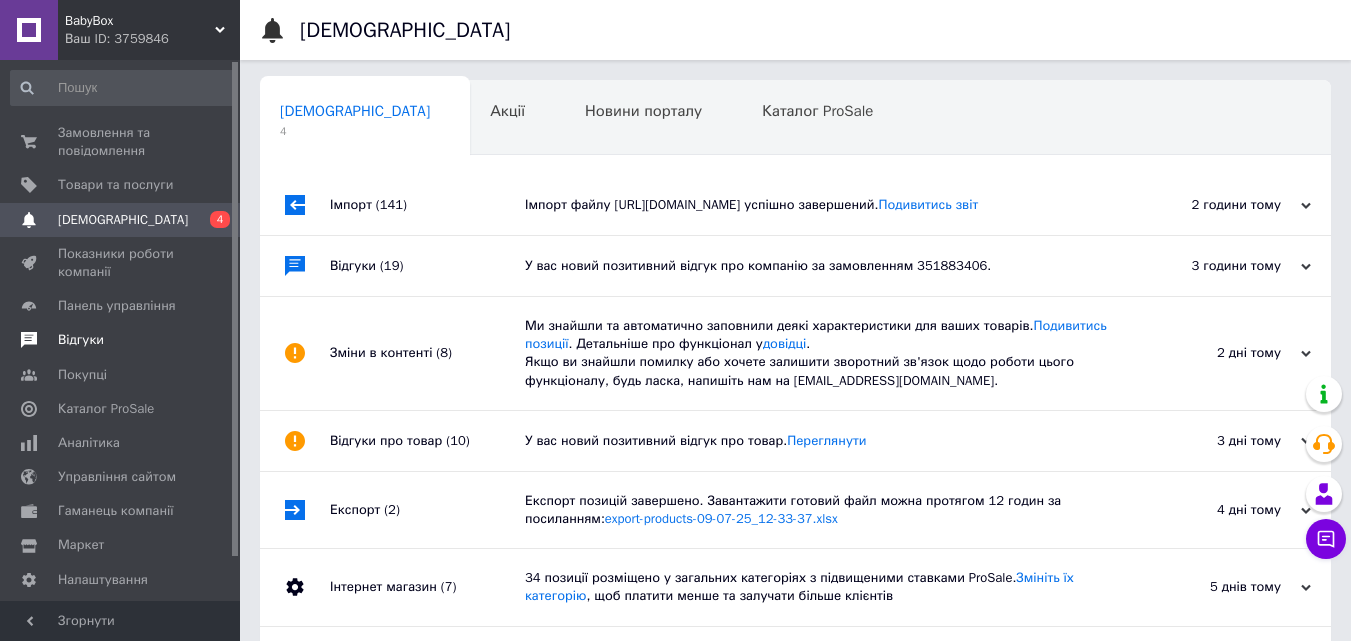click on "Відгуки" at bounding box center [81, 340] 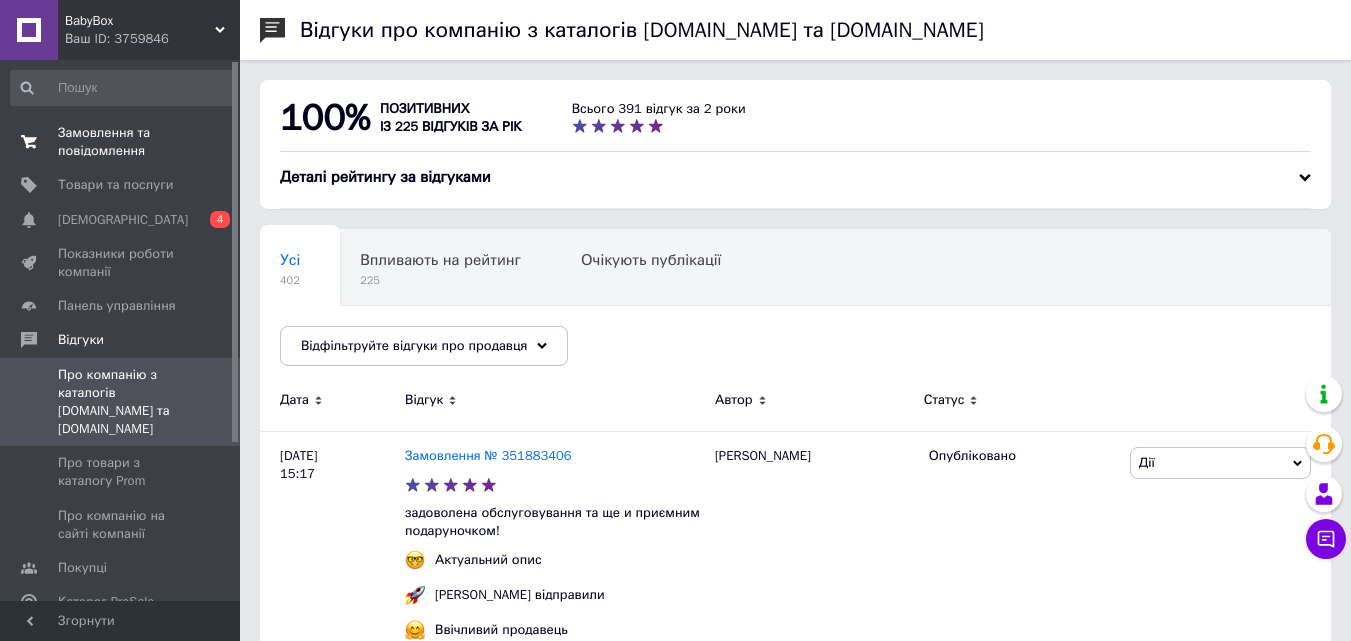 click on "Замовлення та повідомлення" at bounding box center [121, 142] 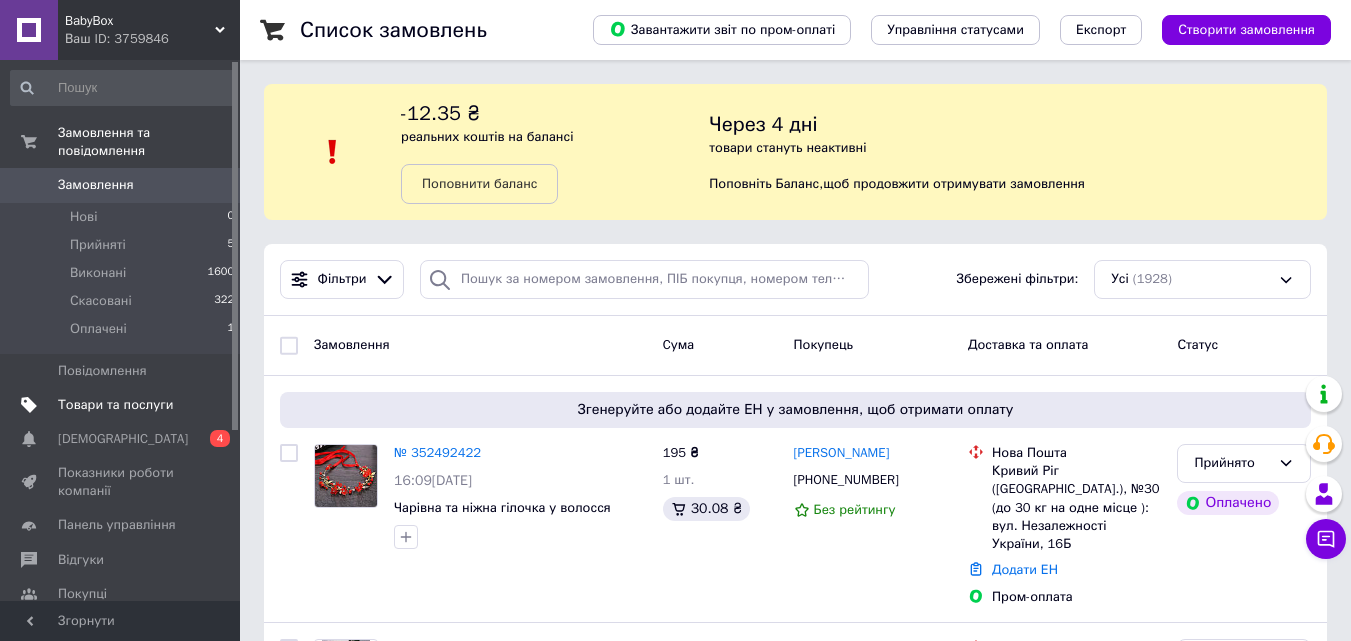 click on "Товари та послуги" at bounding box center (115, 405) 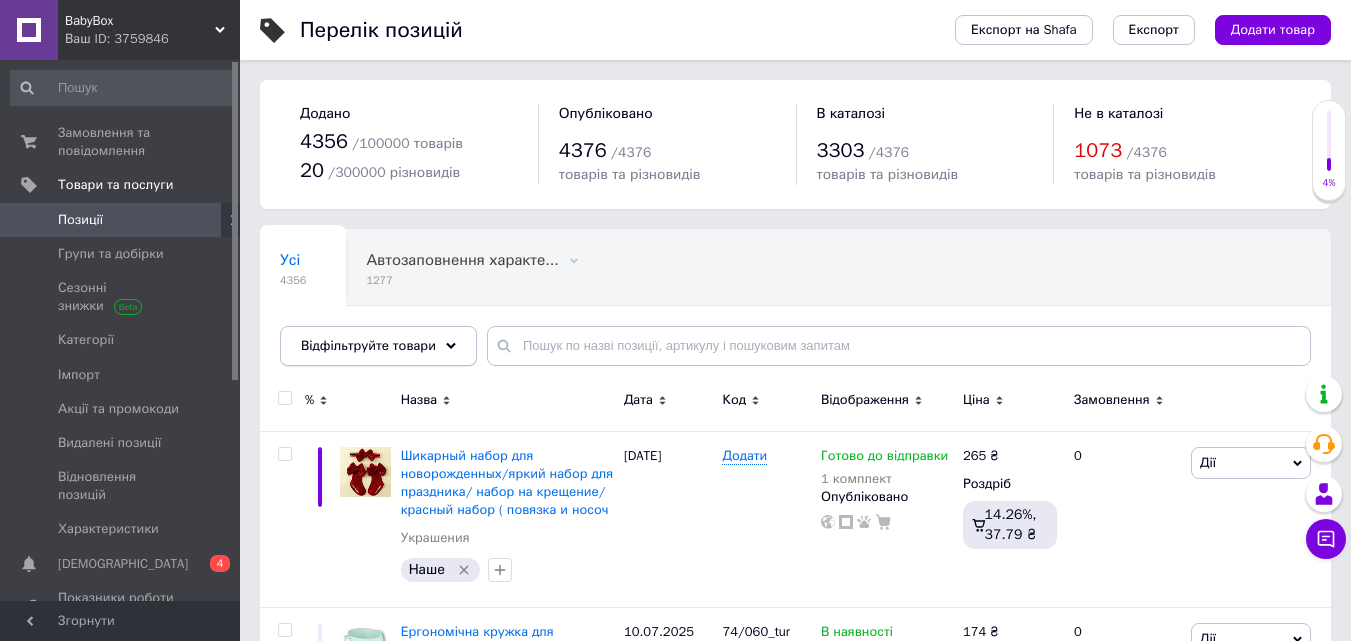 click 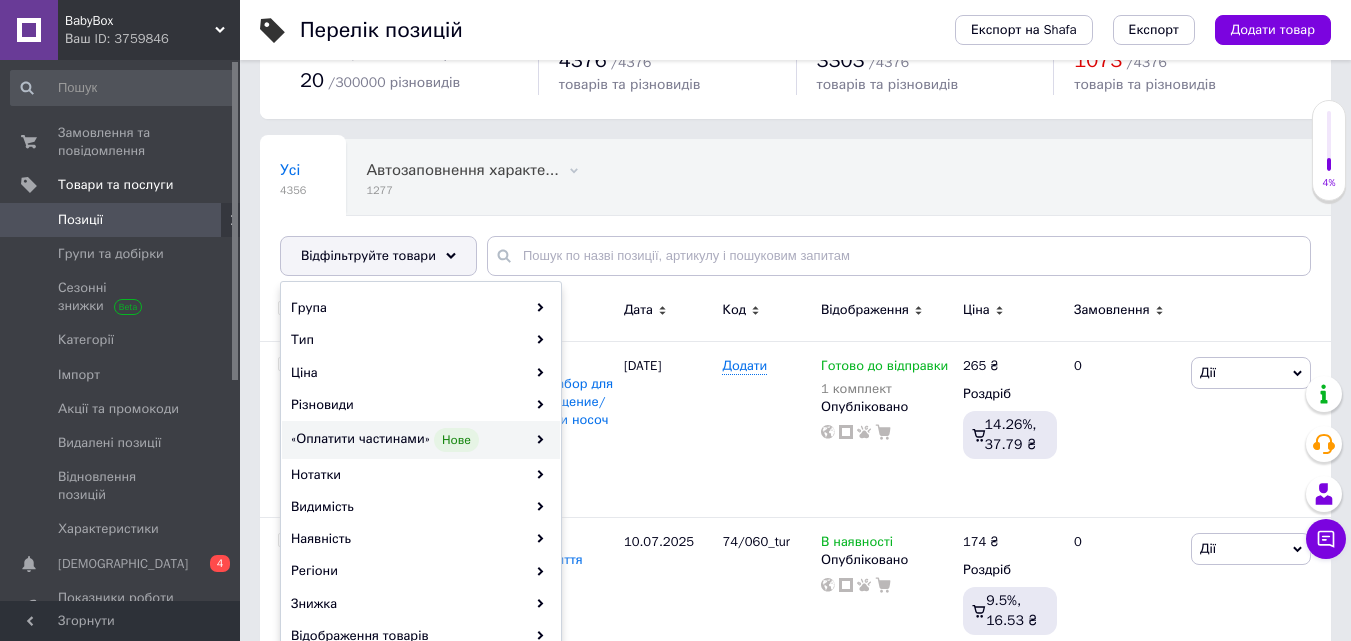 scroll, scrollTop: 200, scrollLeft: 0, axis: vertical 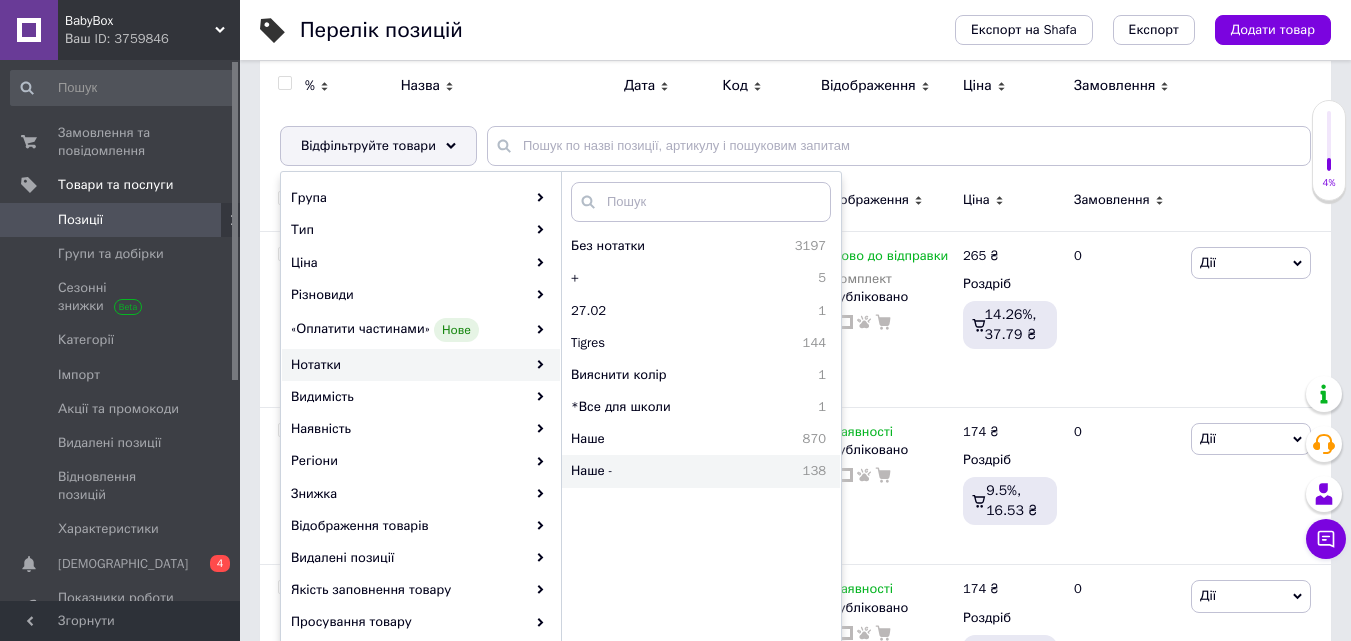 click on "Наше -" at bounding box center [641, 471] 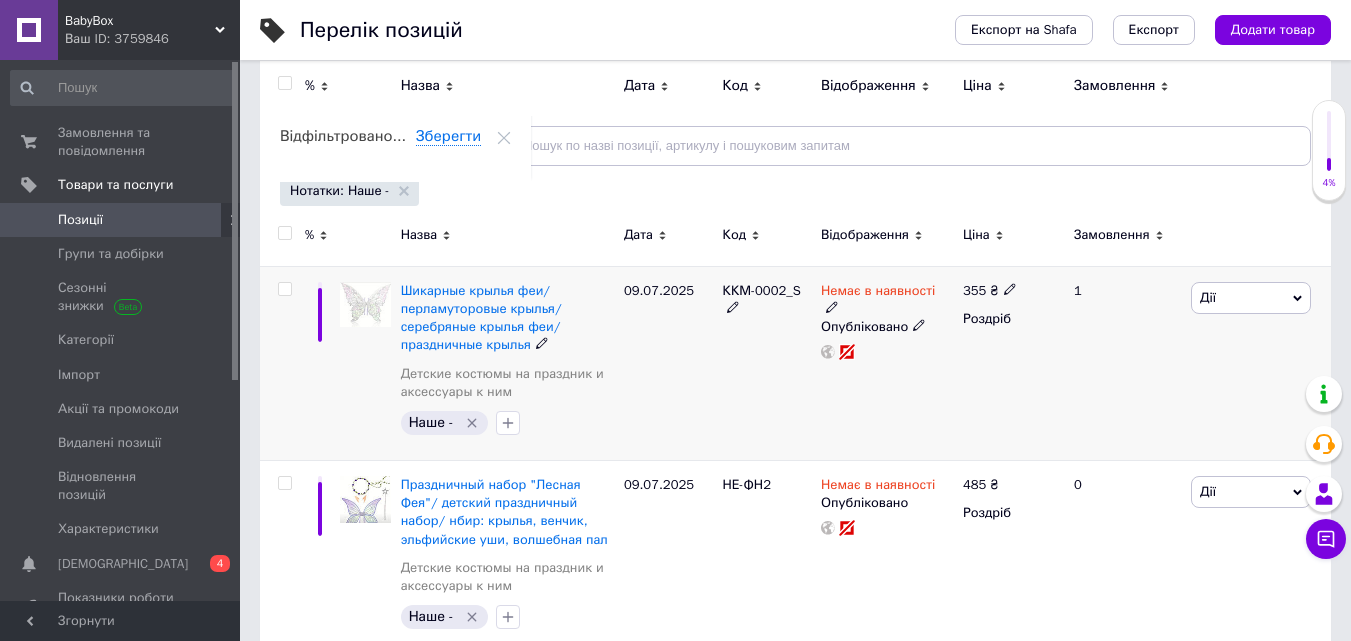 click 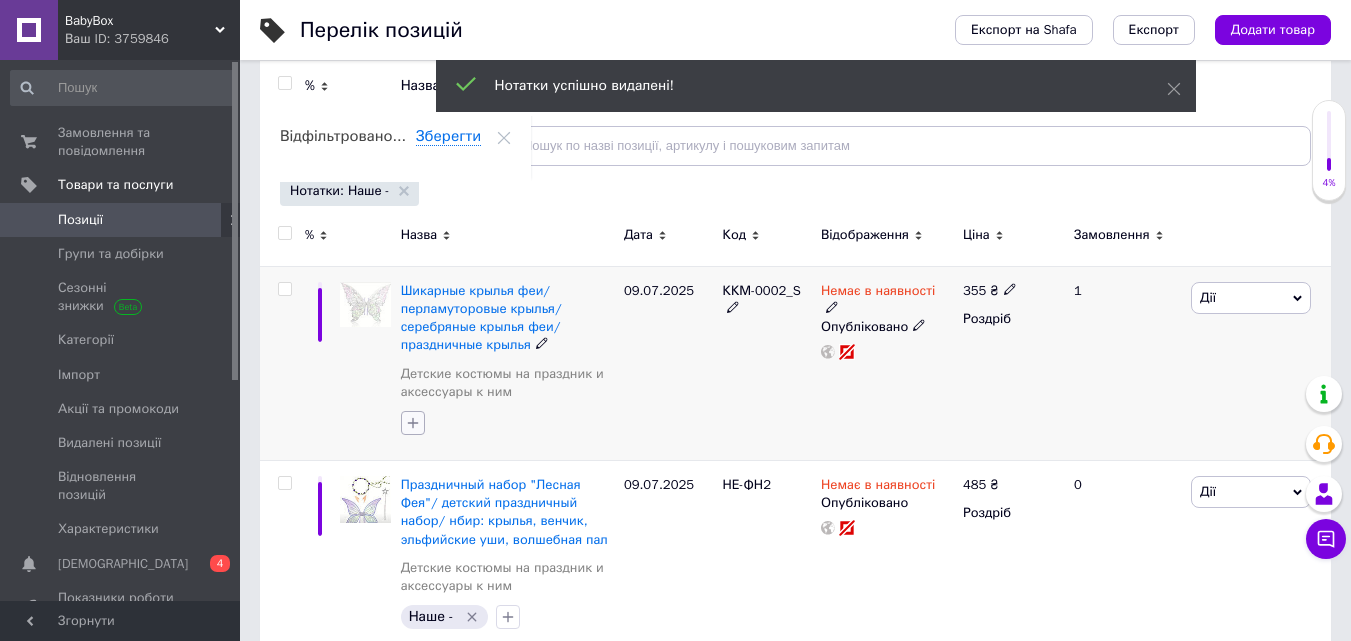 click 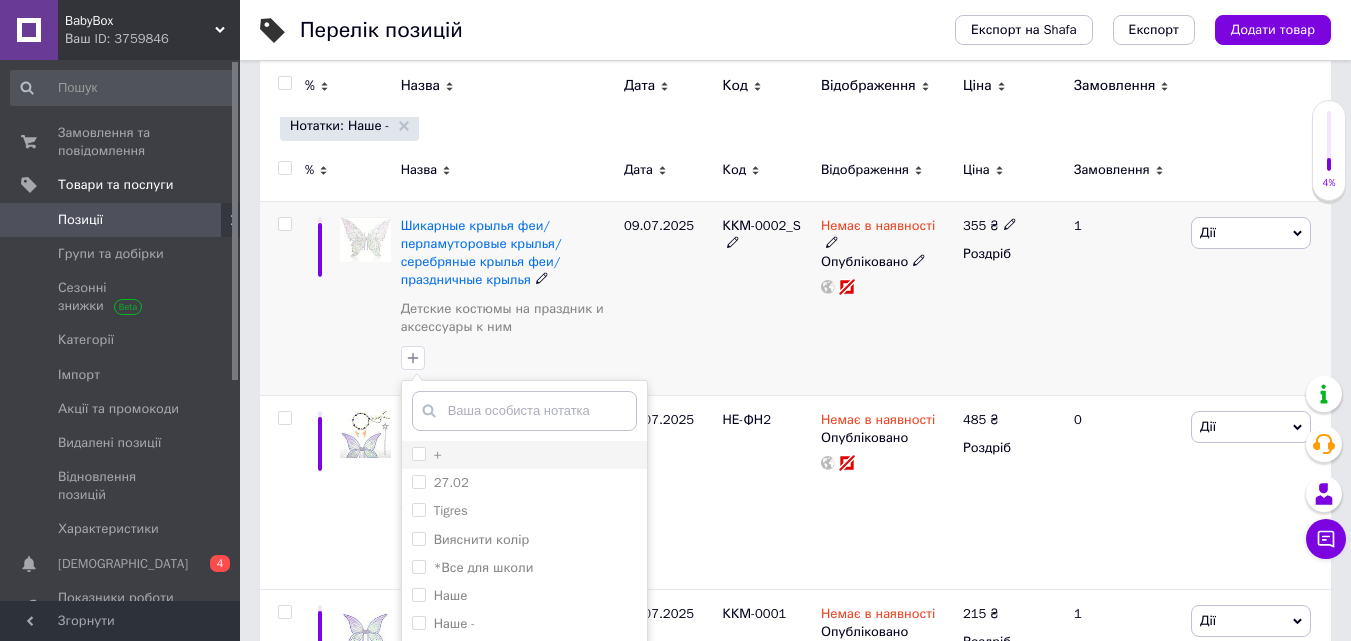 scroll, scrollTop: 300, scrollLeft: 0, axis: vertical 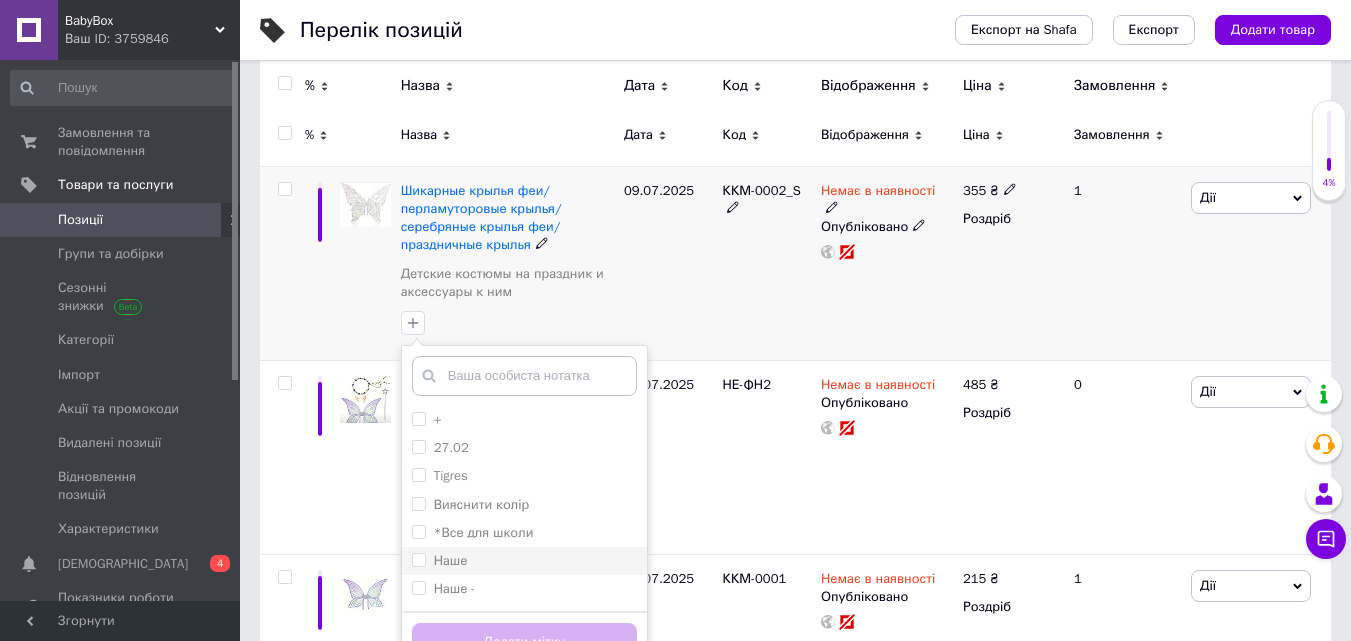 click on "Наше" at bounding box center (451, 560) 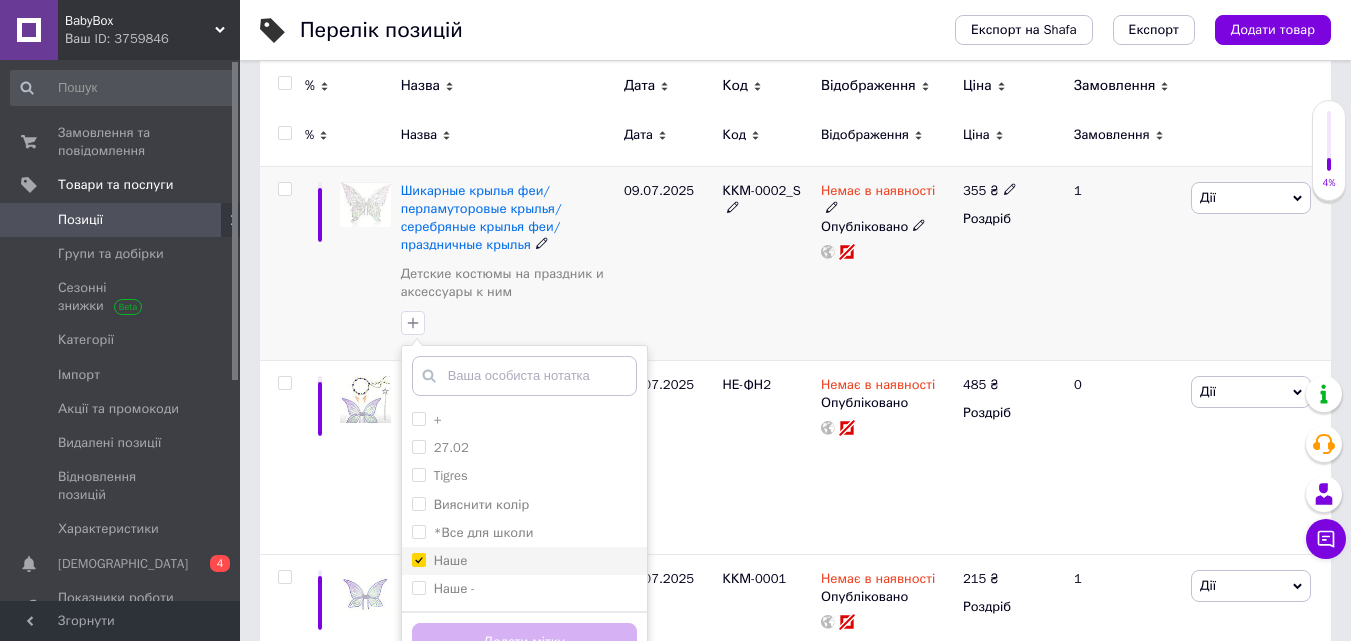 checkbox on "true" 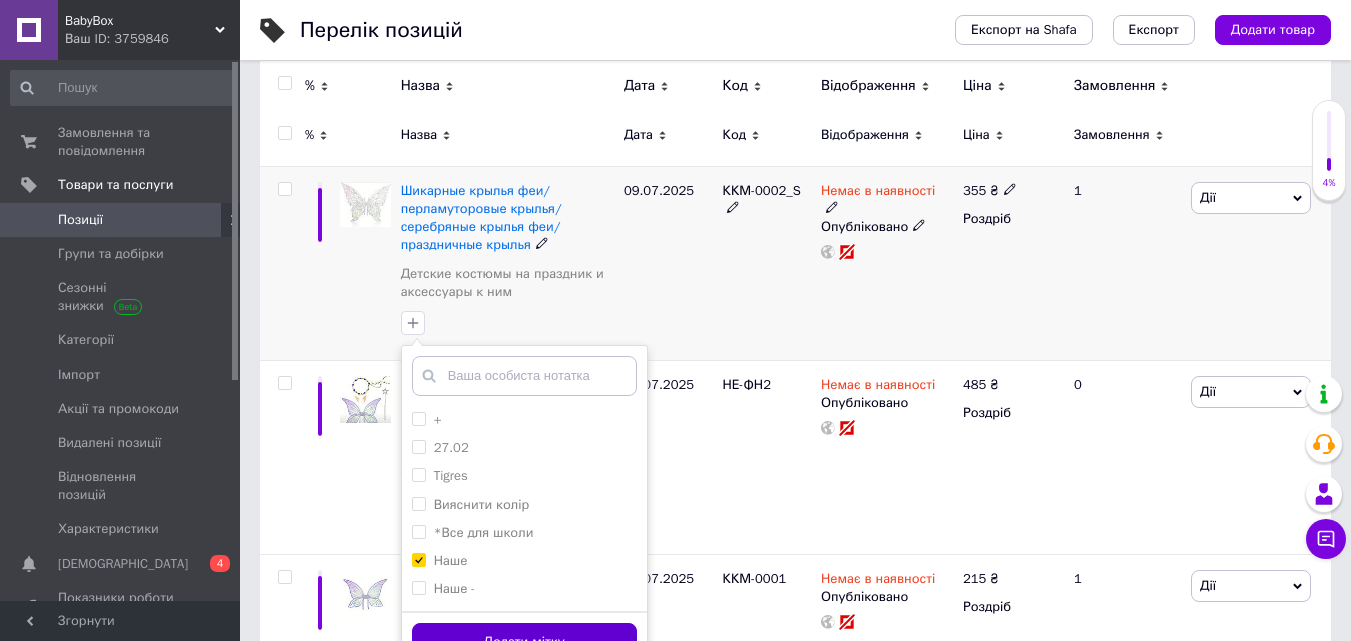 click on "Додати мітку" at bounding box center (524, 642) 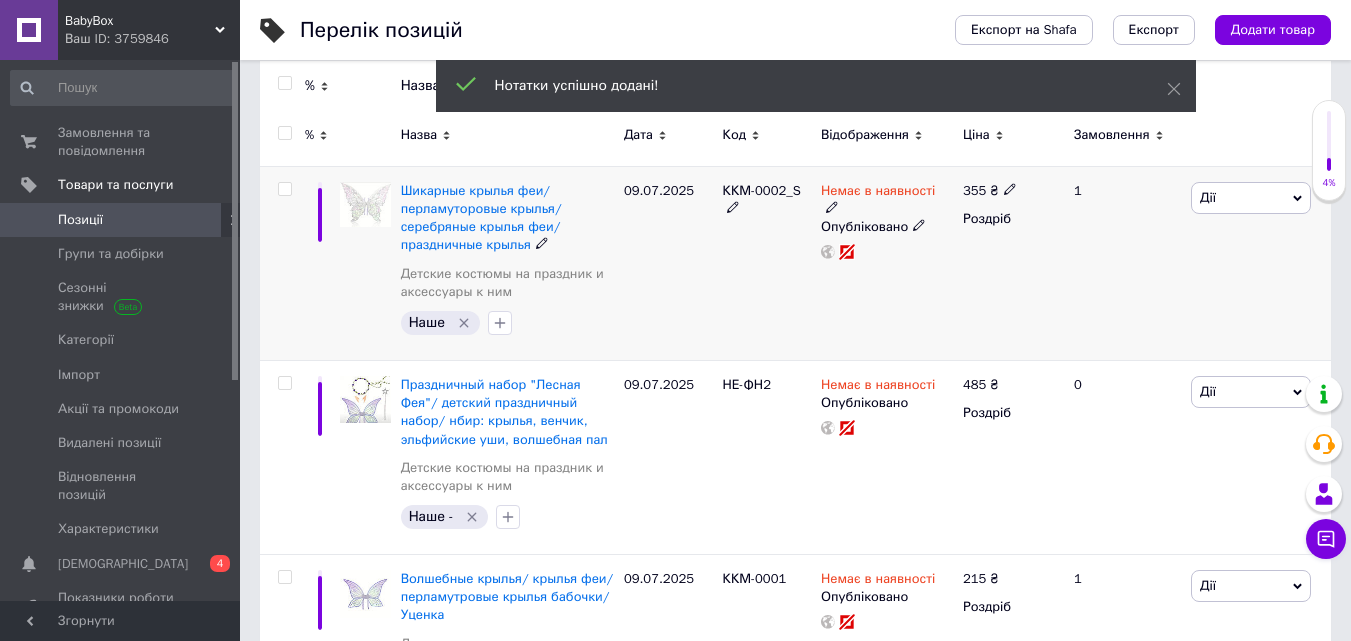 click 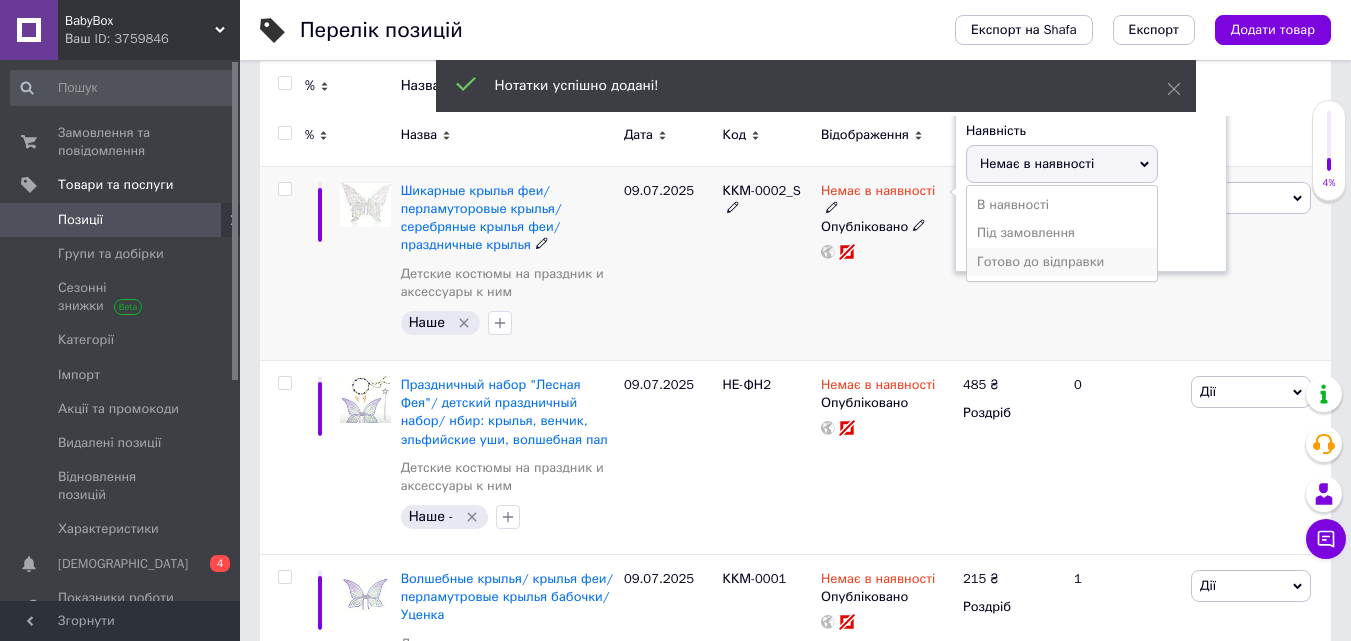 click on "Готово до відправки" at bounding box center [1062, 262] 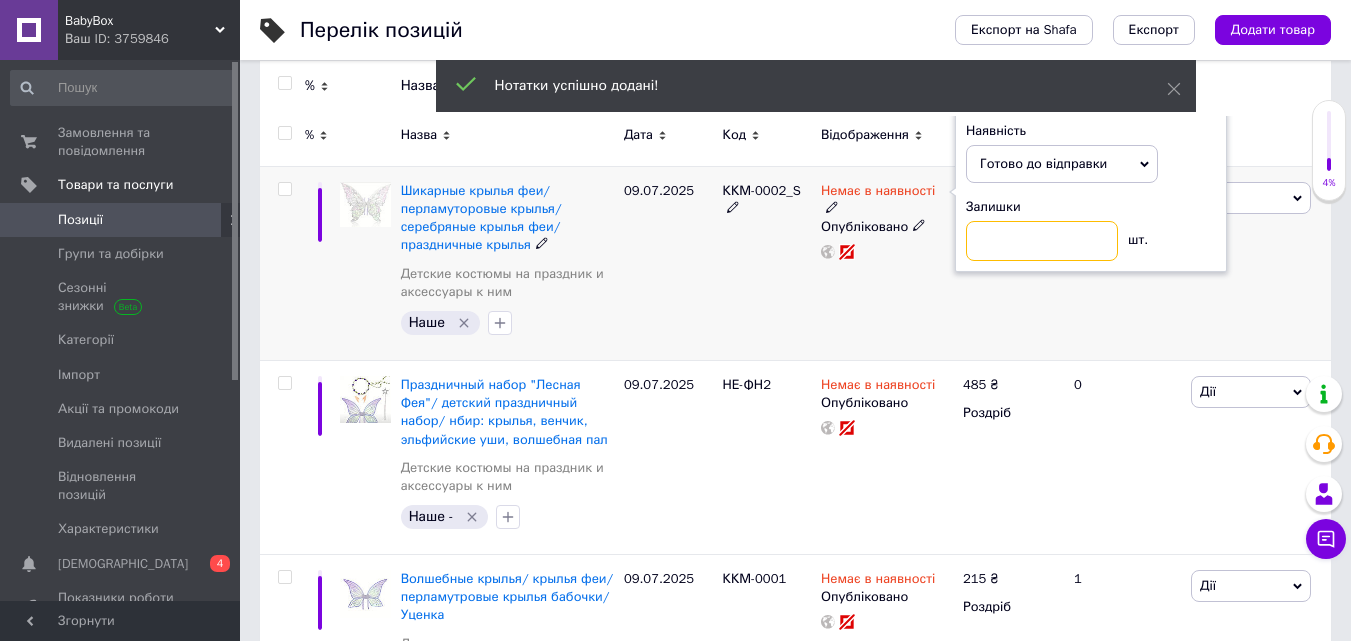 click at bounding box center (1042, 241) 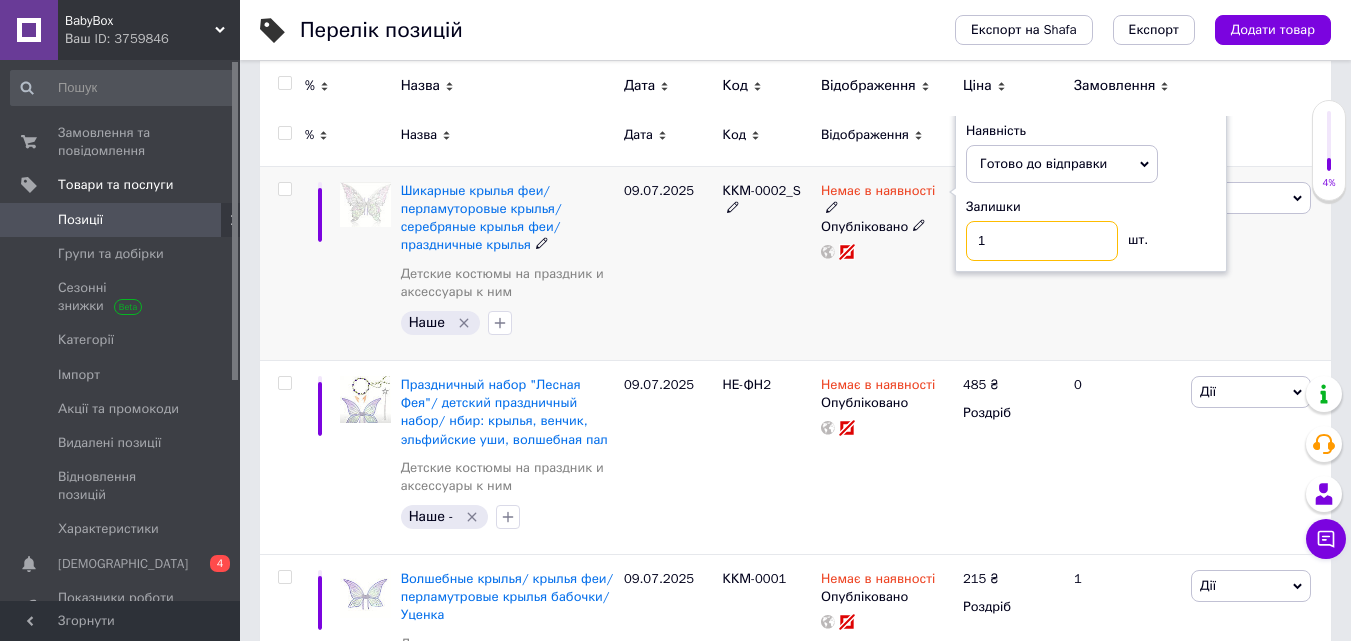 type on "1" 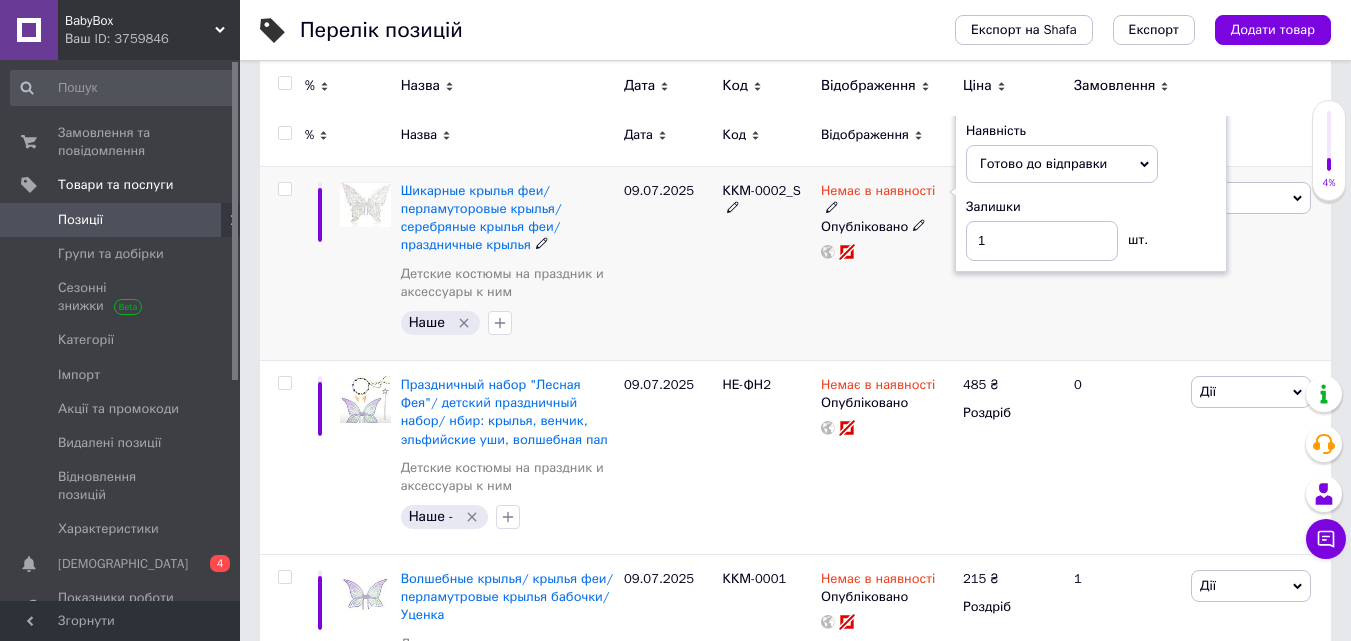 click on "ККМ-0002_S" at bounding box center (766, 263) 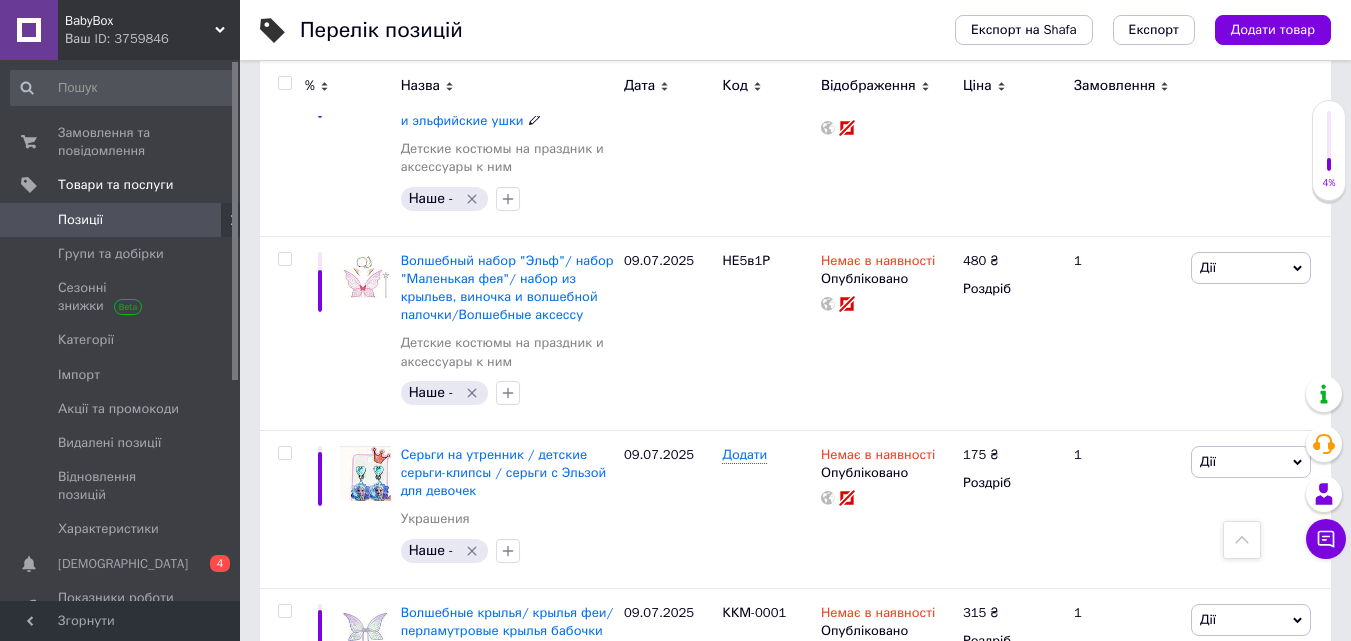 scroll, scrollTop: 1200, scrollLeft: 0, axis: vertical 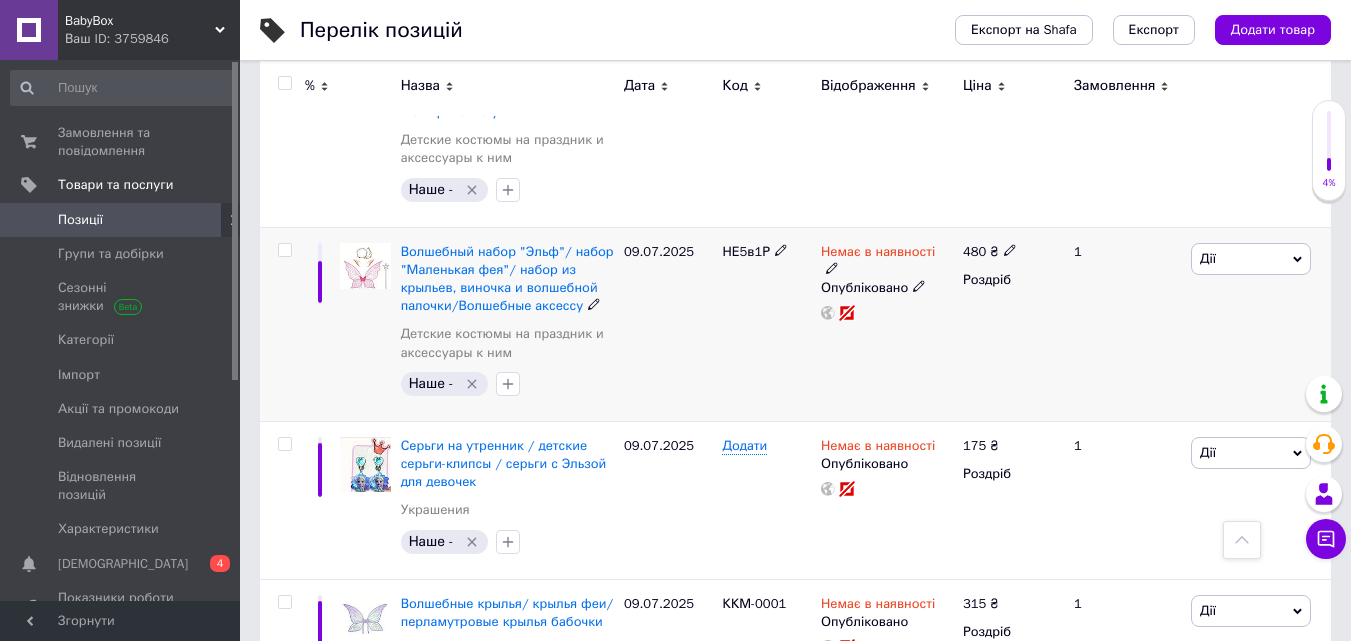 click 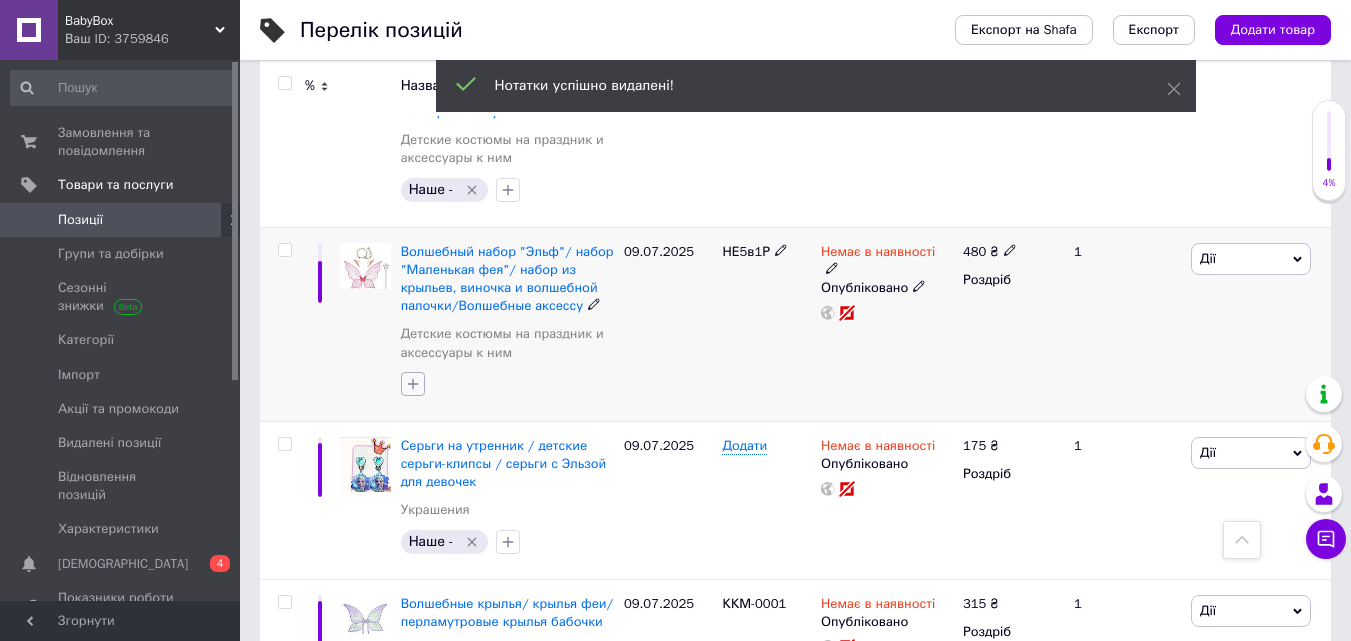 click 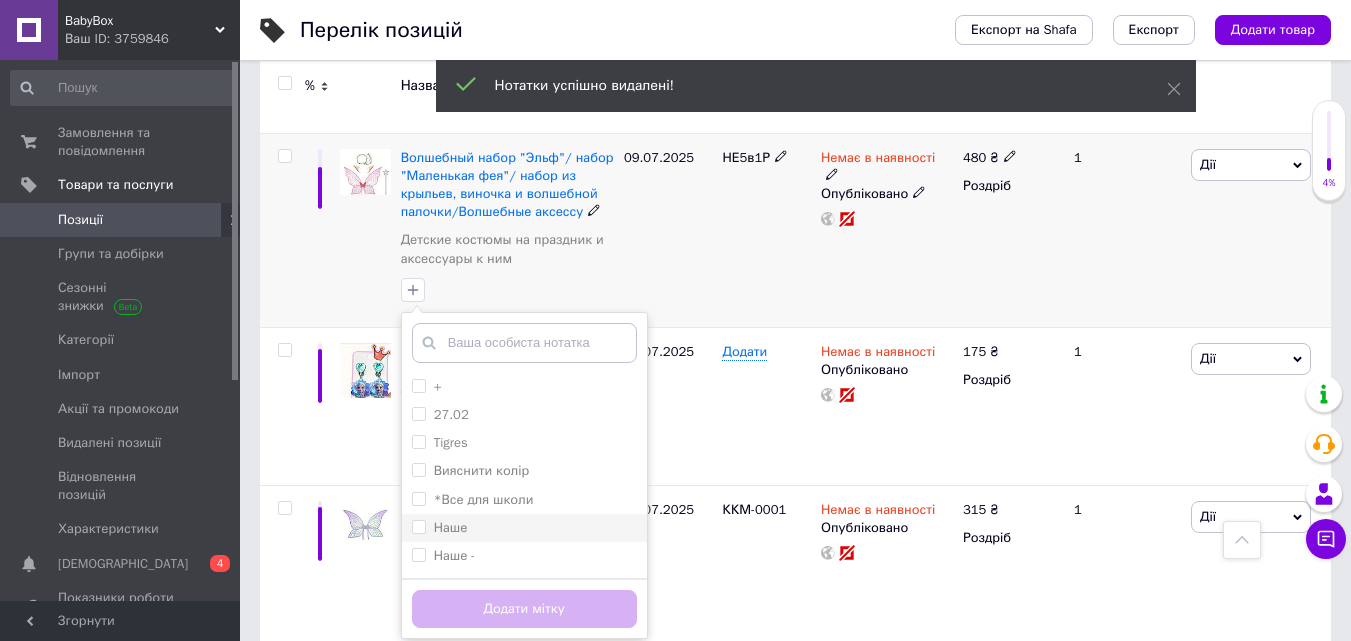 scroll, scrollTop: 1400, scrollLeft: 0, axis: vertical 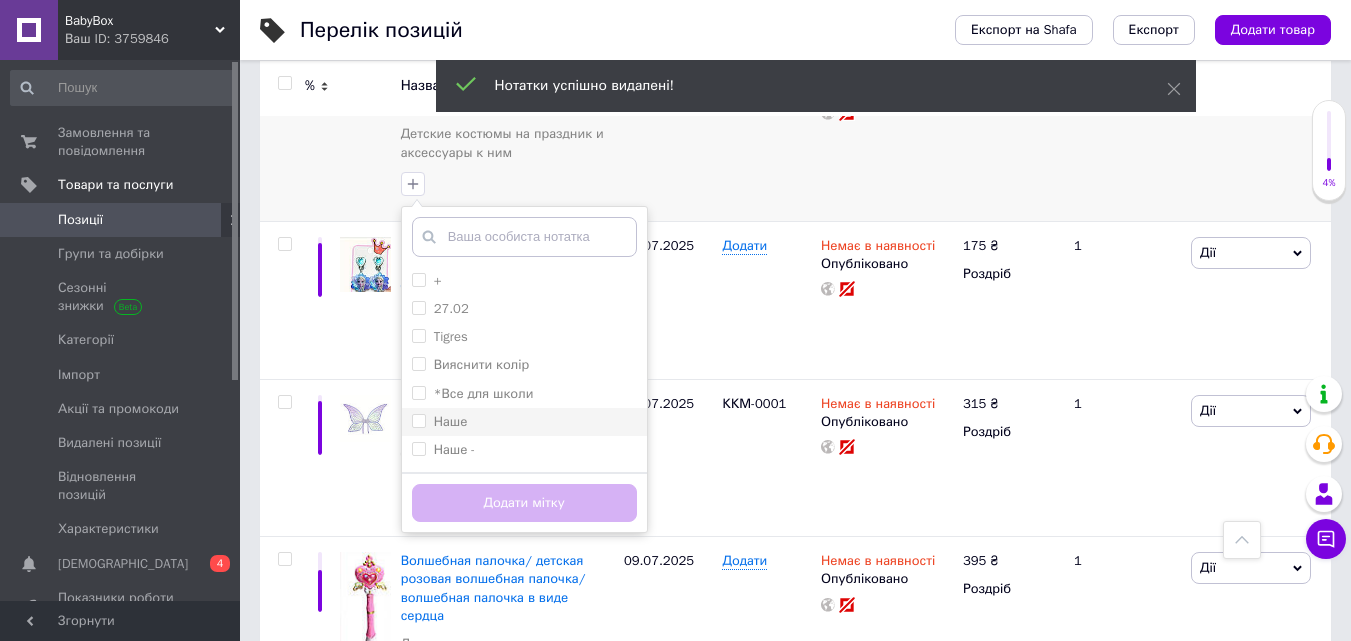 click on "Наше" at bounding box center (451, 421) 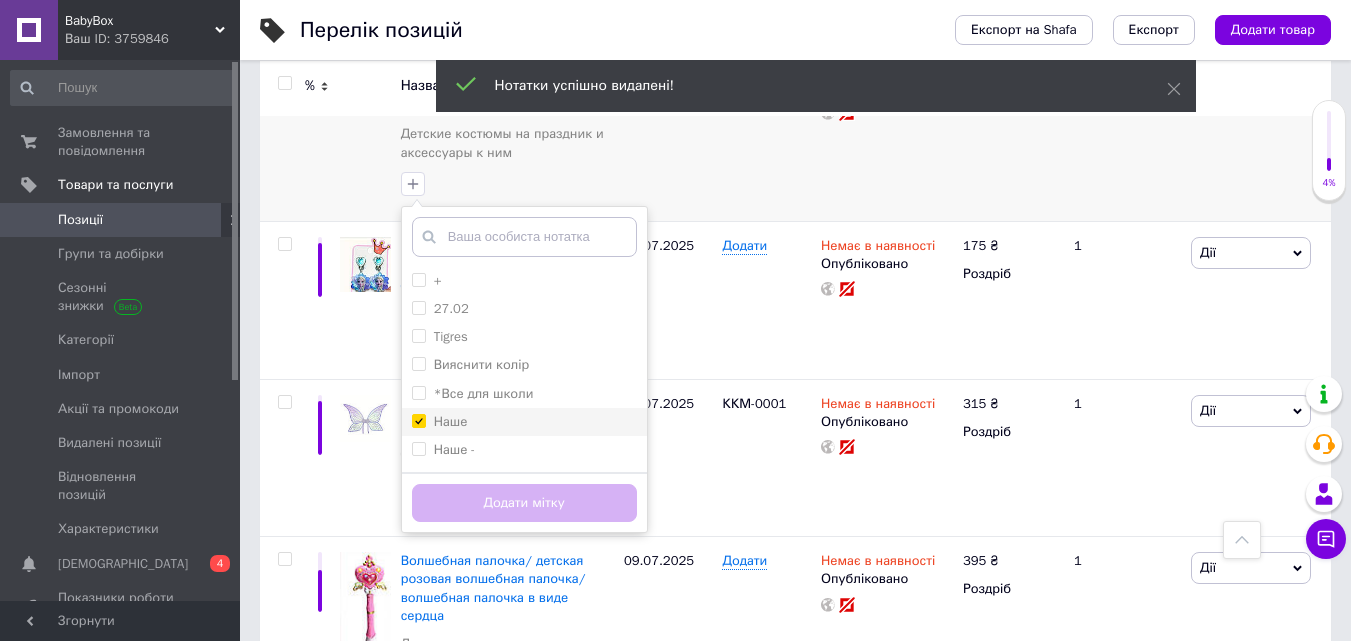 checkbox on "true" 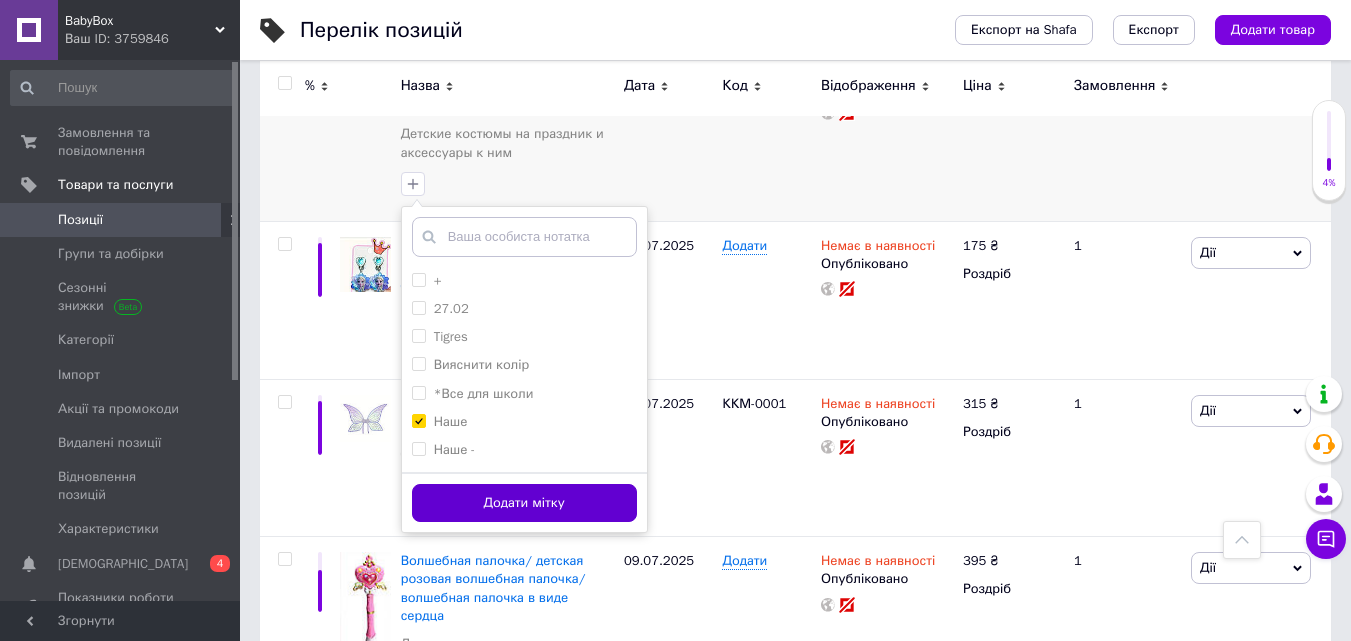 click on "Додати мітку" at bounding box center (524, 503) 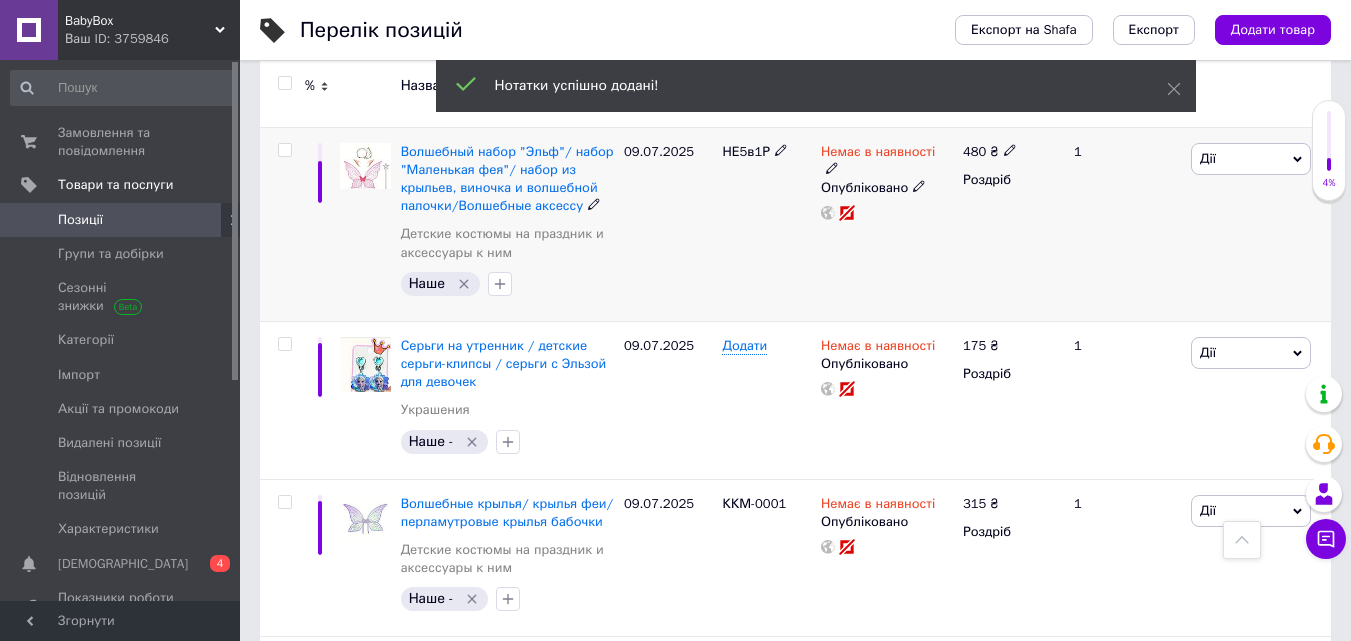 scroll, scrollTop: 1200, scrollLeft: 0, axis: vertical 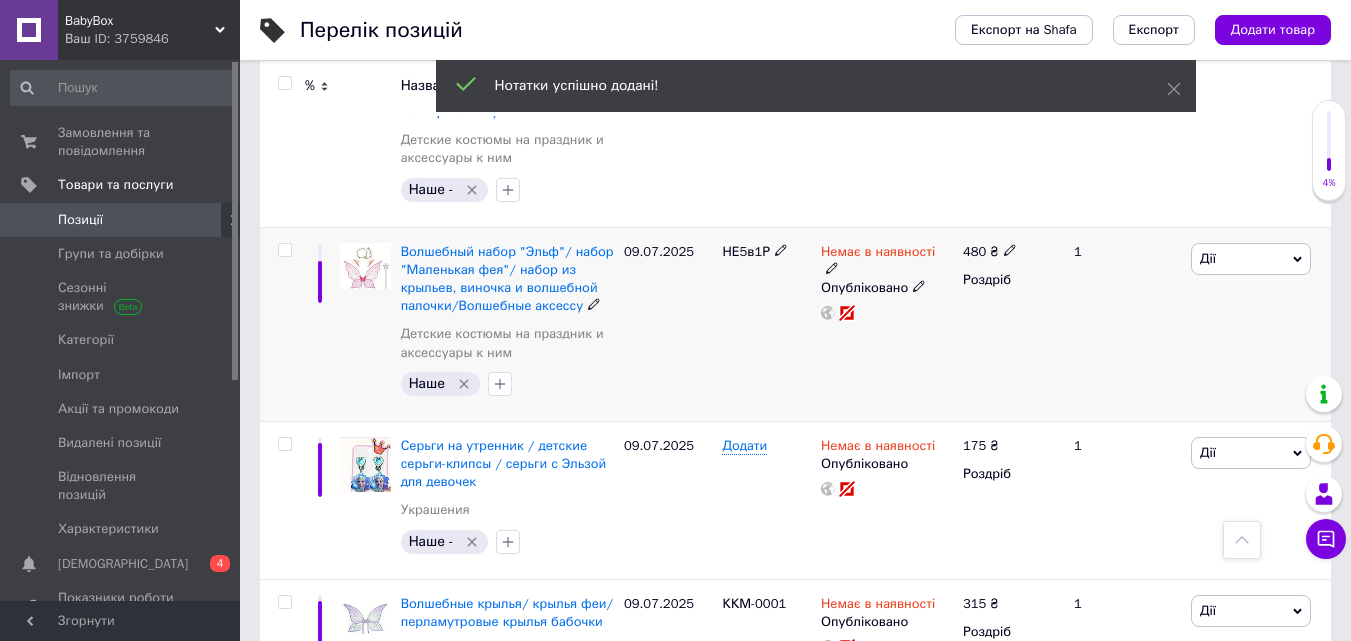 click 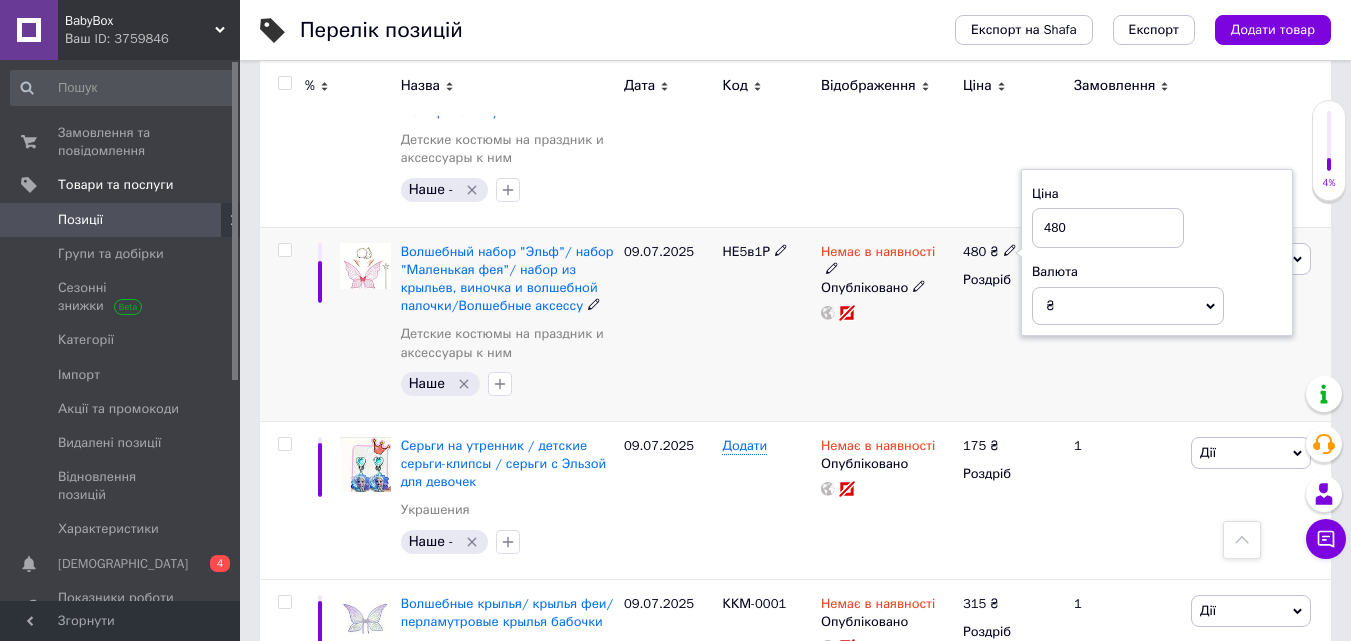 drag, startPoint x: 1067, startPoint y: 229, endPoint x: 1044, endPoint y: 224, distance: 23.537205 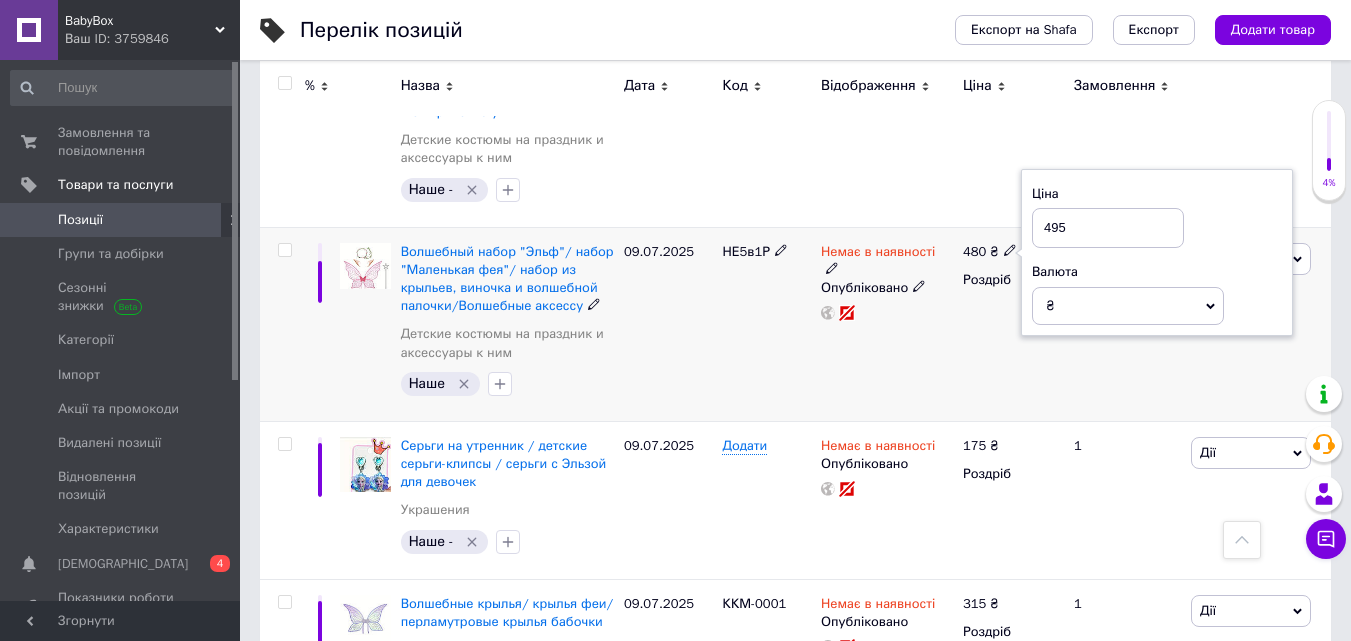 type on "495" 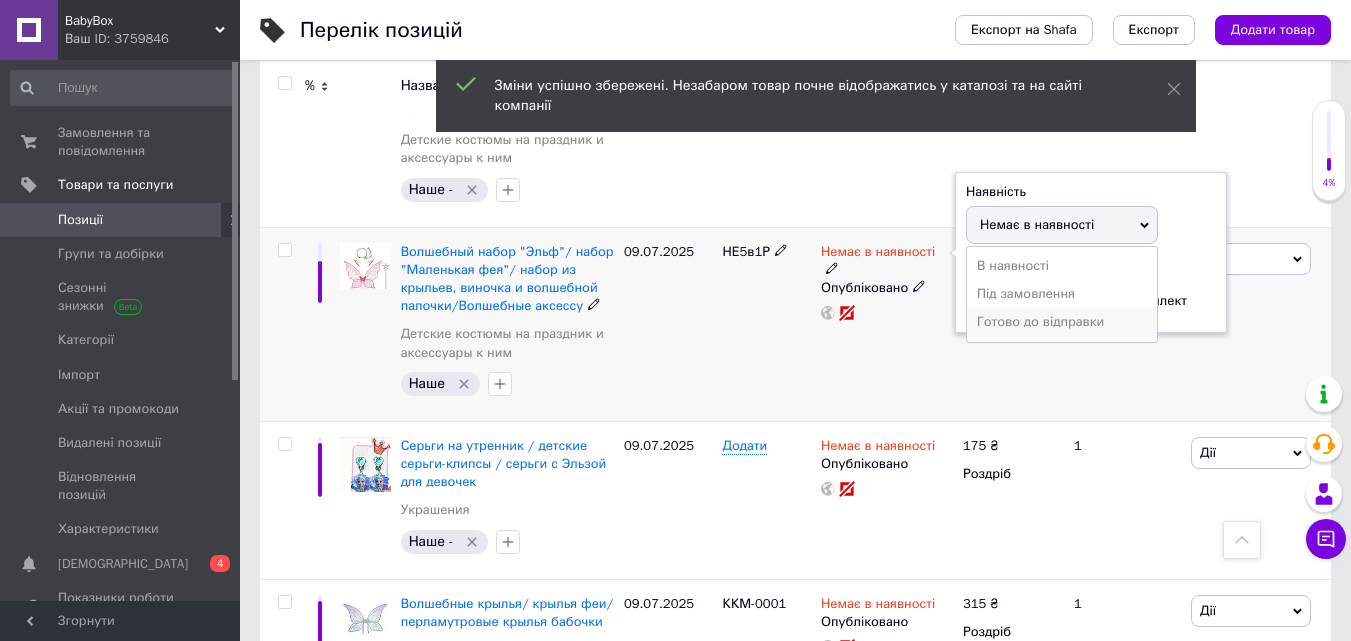 click on "Готово до відправки" at bounding box center (1062, 322) 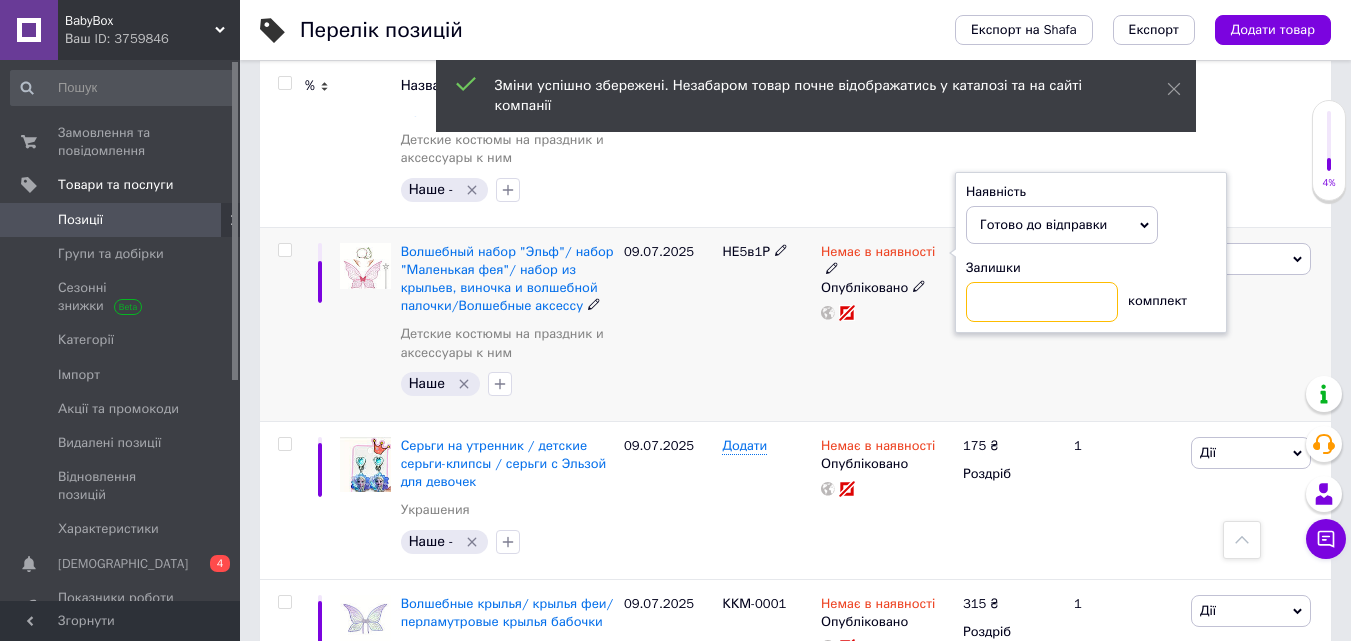 click at bounding box center (1042, 302) 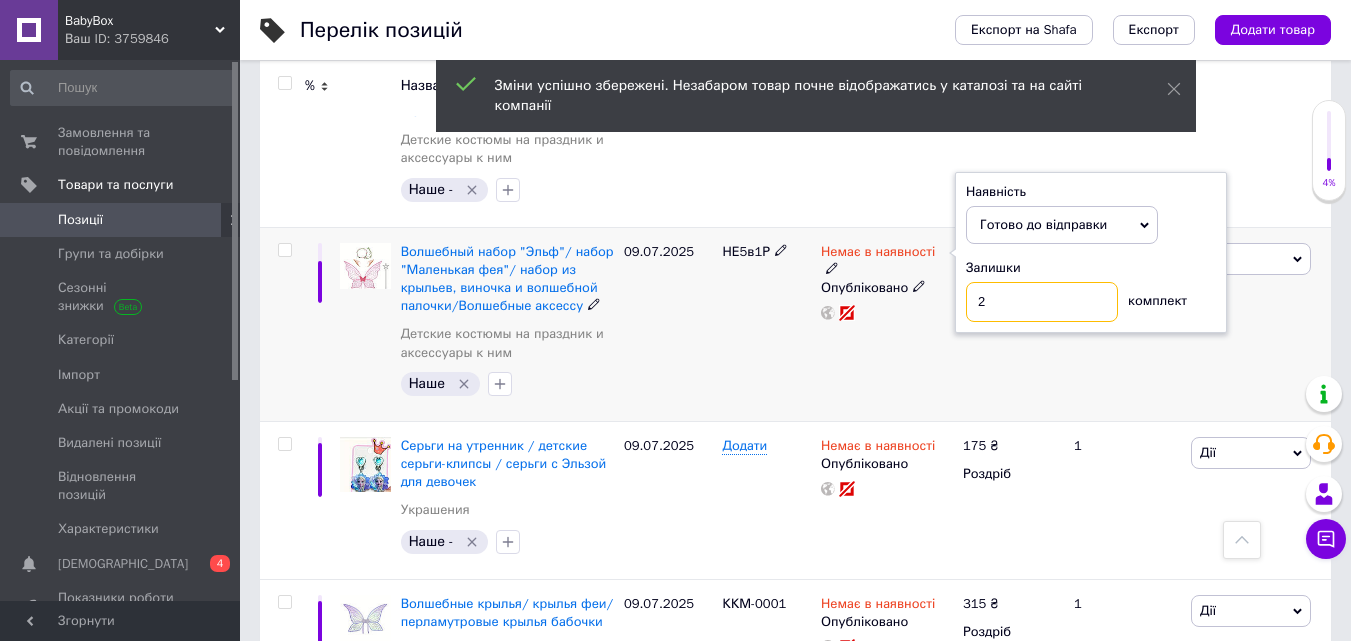 type on "2" 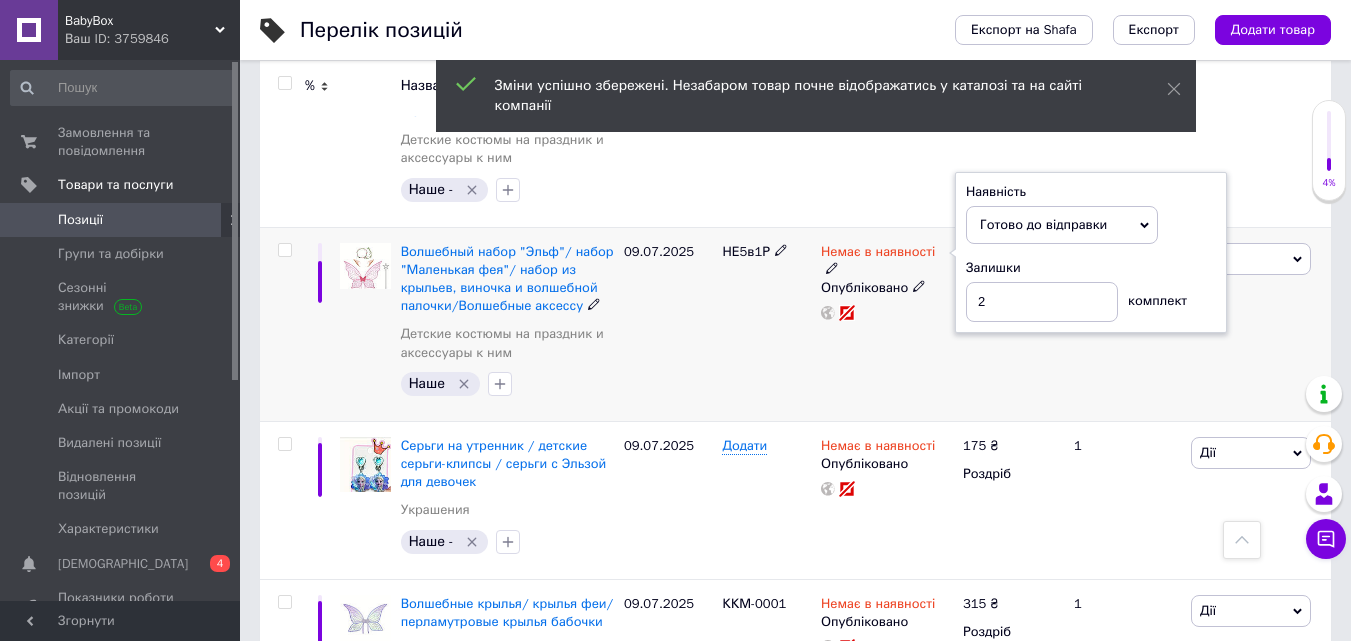 click on "Немає в наявності Наявність [PERSON_NAME] до відправки В наявності Немає в наявності Під замовлення Залишки 2 комплект Опубліковано" at bounding box center [887, 324] 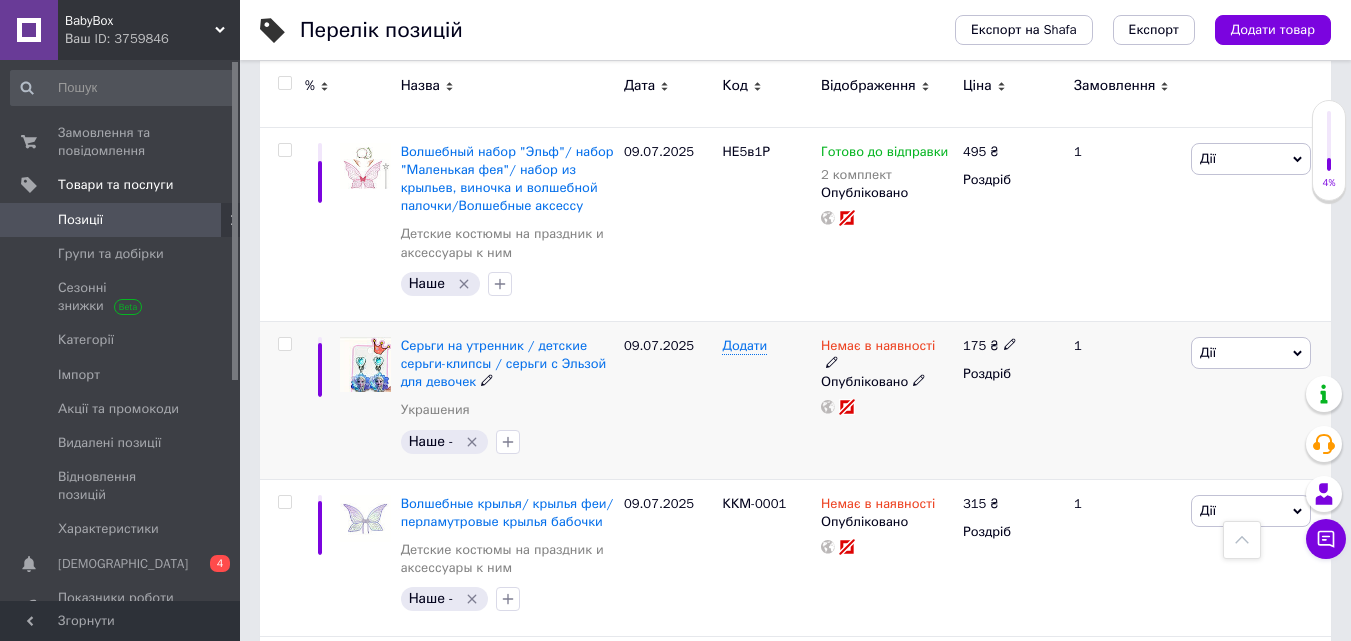scroll, scrollTop: 1400, scrollLeft: 0, axis: vertical 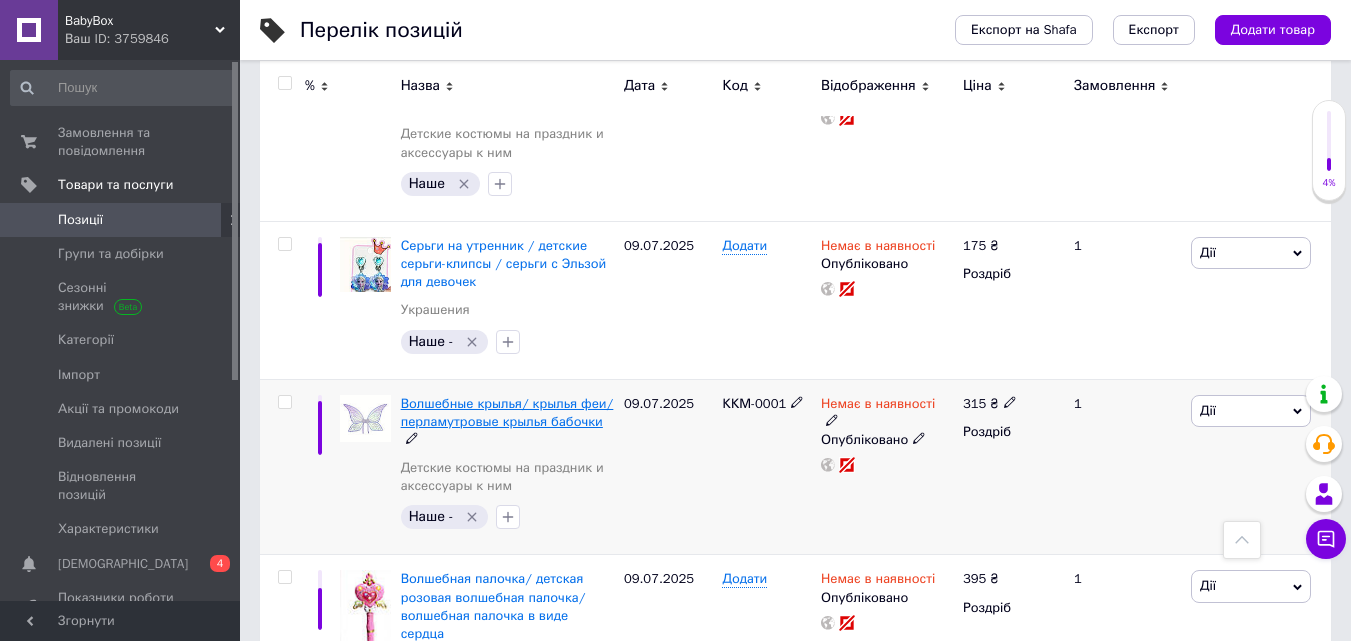 click on "Волшебные крылья/ крылья феи/ перламутровые крылья бабочки" at bounding box center (507, 412) 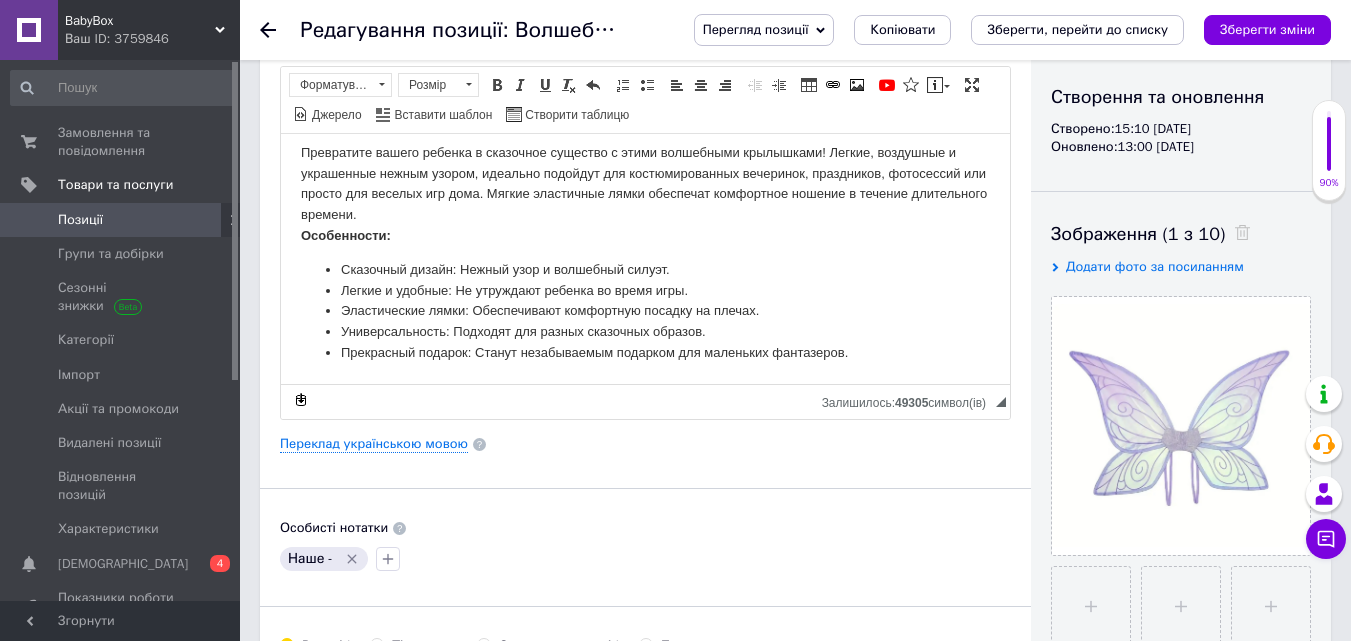 scroll, scrollTop: 300, scrollLeft: 0, axis: vertical 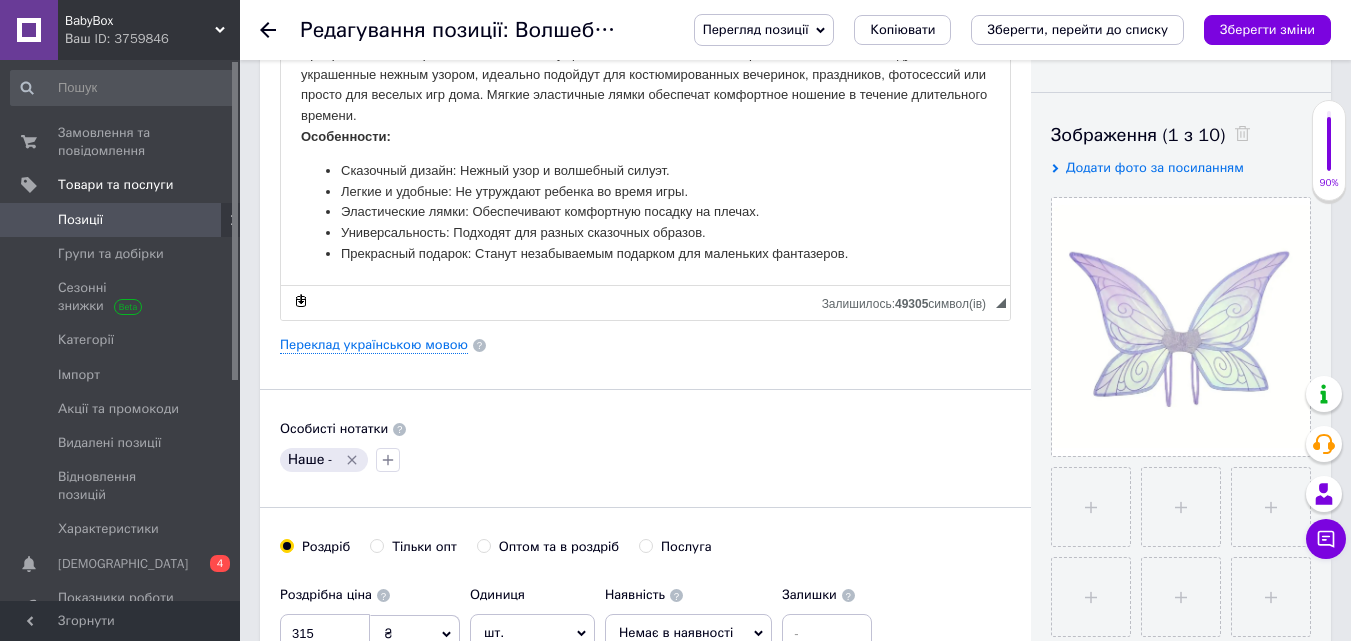 click 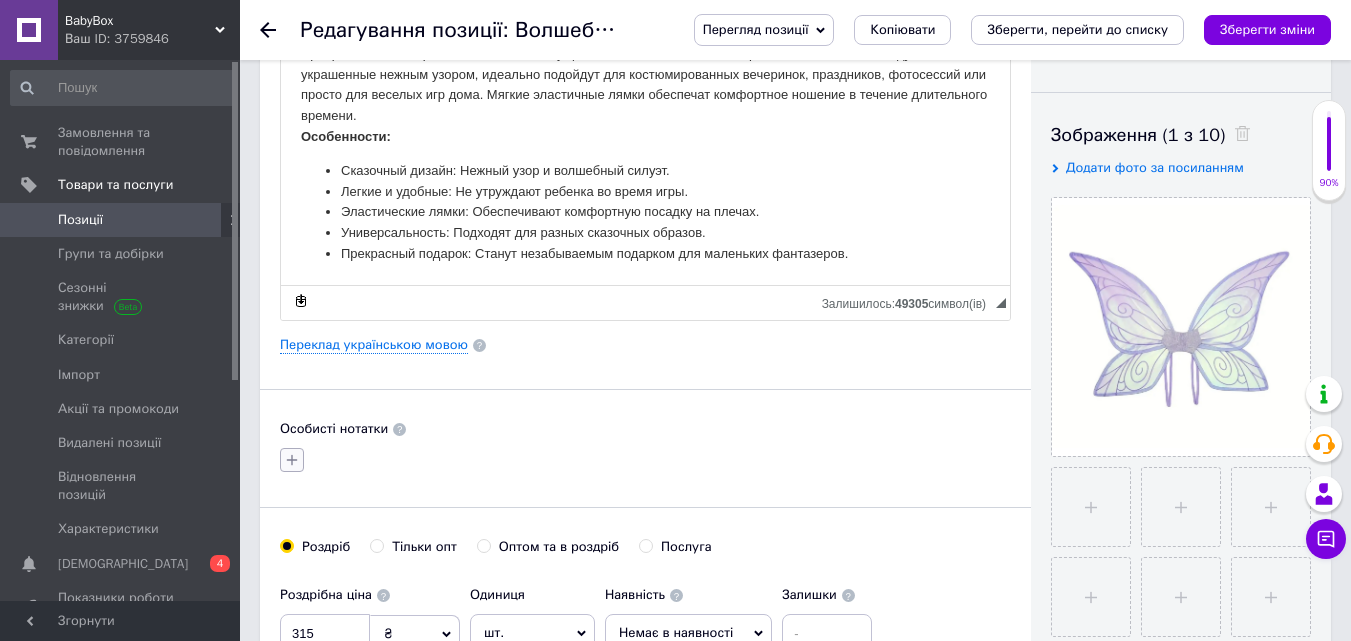 click 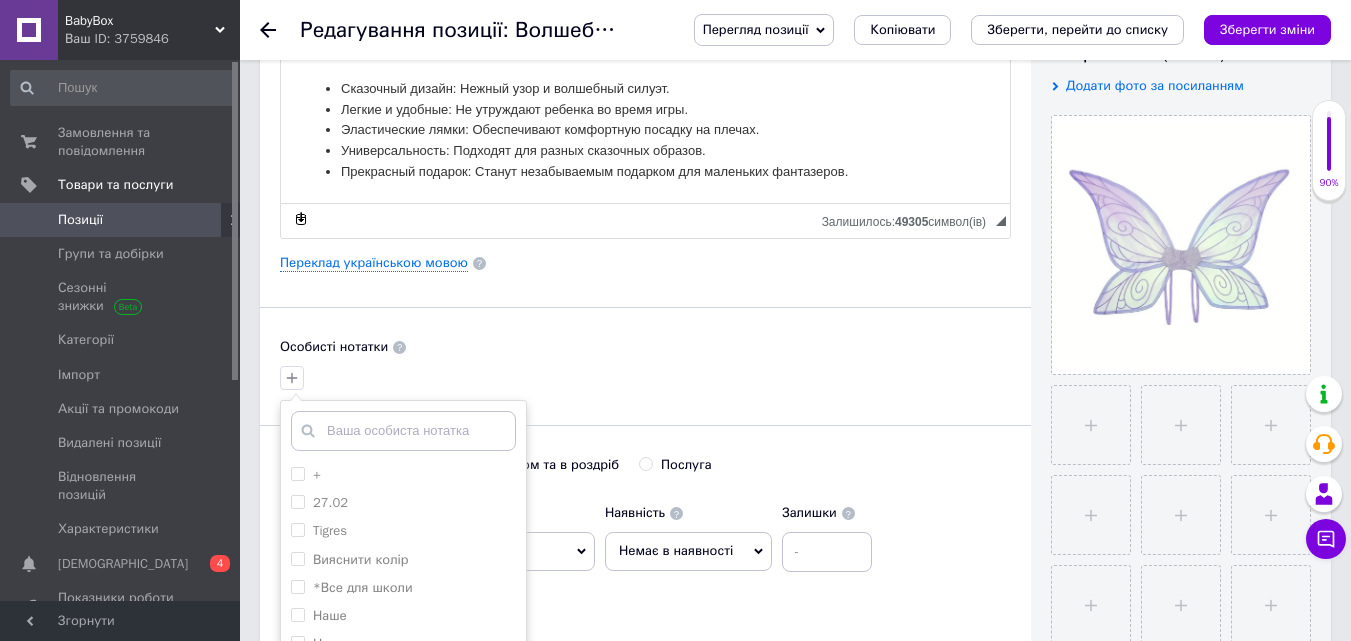 scroll, scrollTop: 500, scrollLeft: 0, axis: vertical 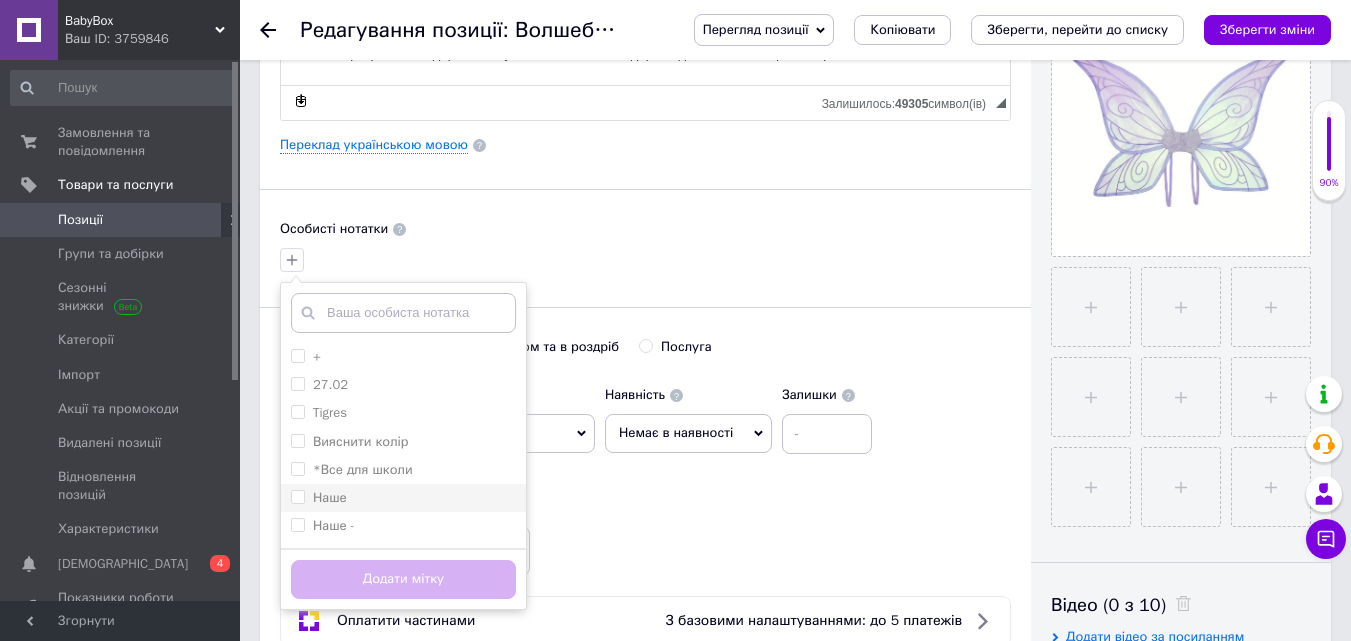 click on "Наше" at bounding box center (403, 498) 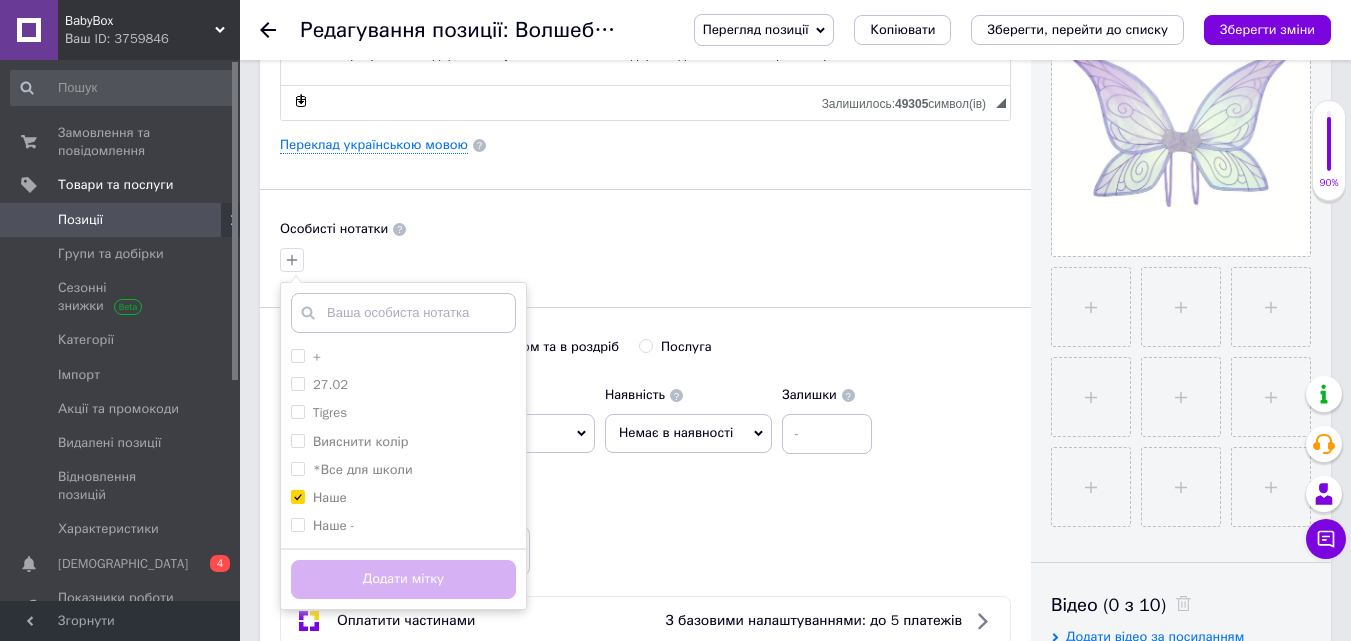 checkbox on "true" 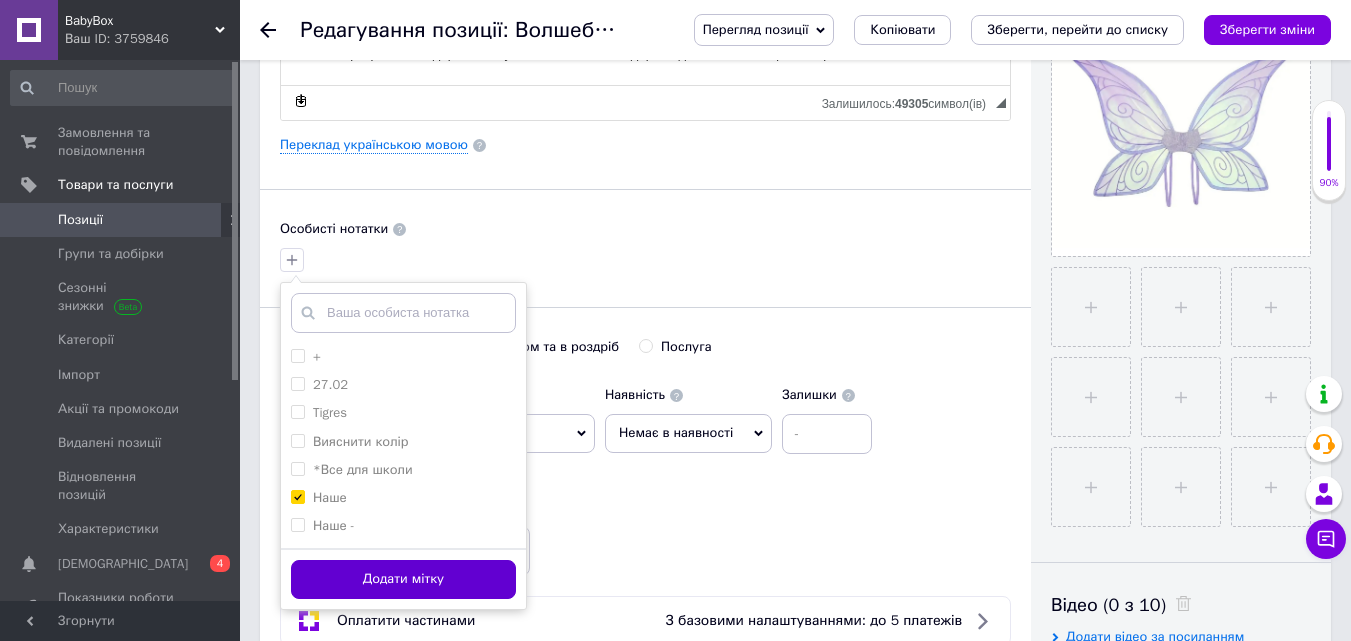 click on "Додати мітку" at bounding box center [403, 579] 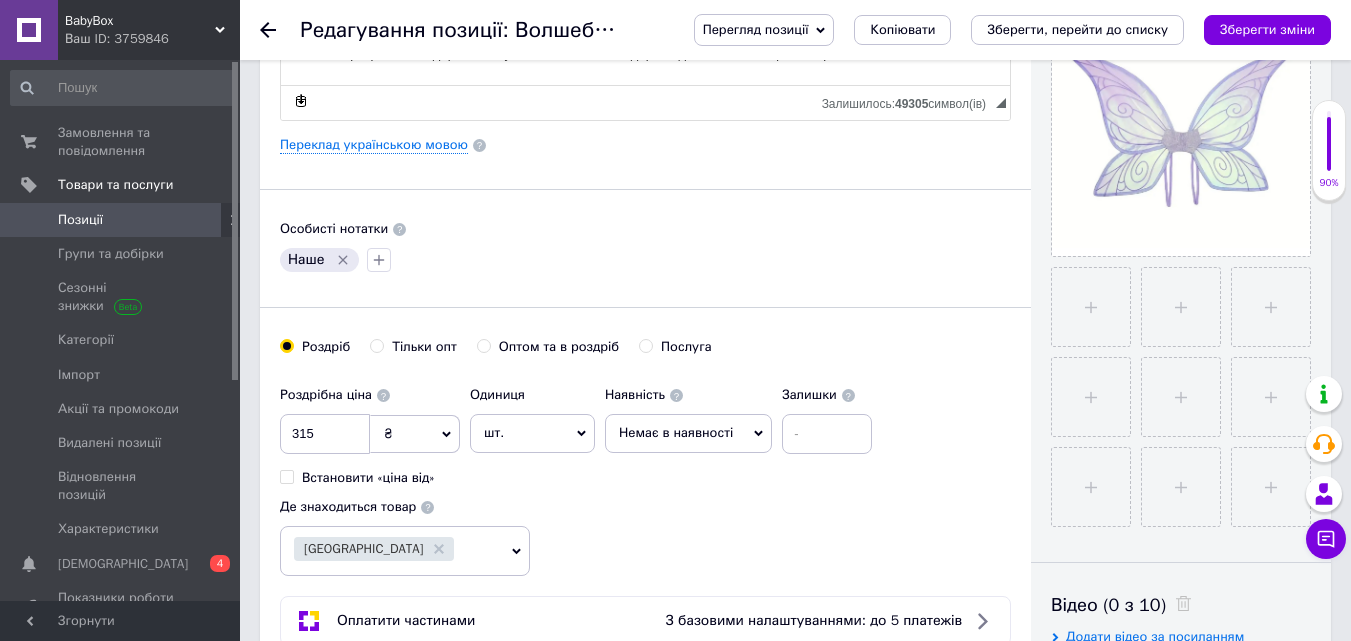 click on "Немає в наявності" at bounding box center (676, 432) 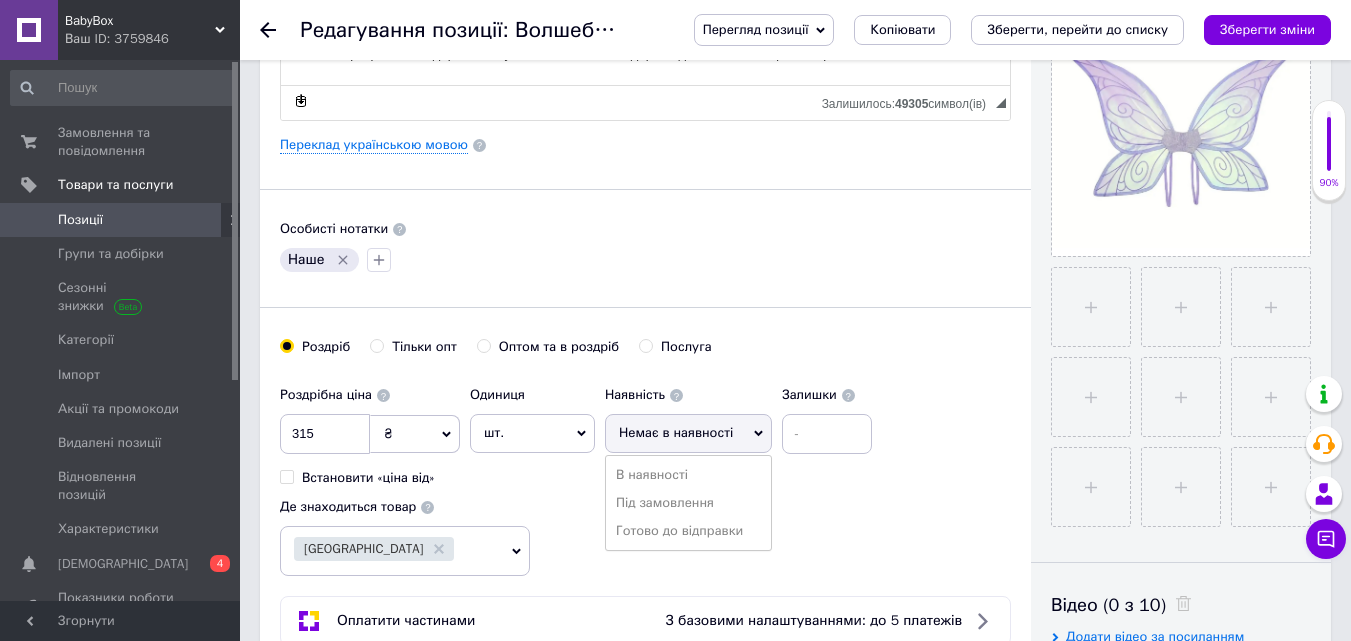 drag, startPoint x: 693, startPoint y: 537, endPoint x: 743, endPoint y: 500, distance: 62.201286 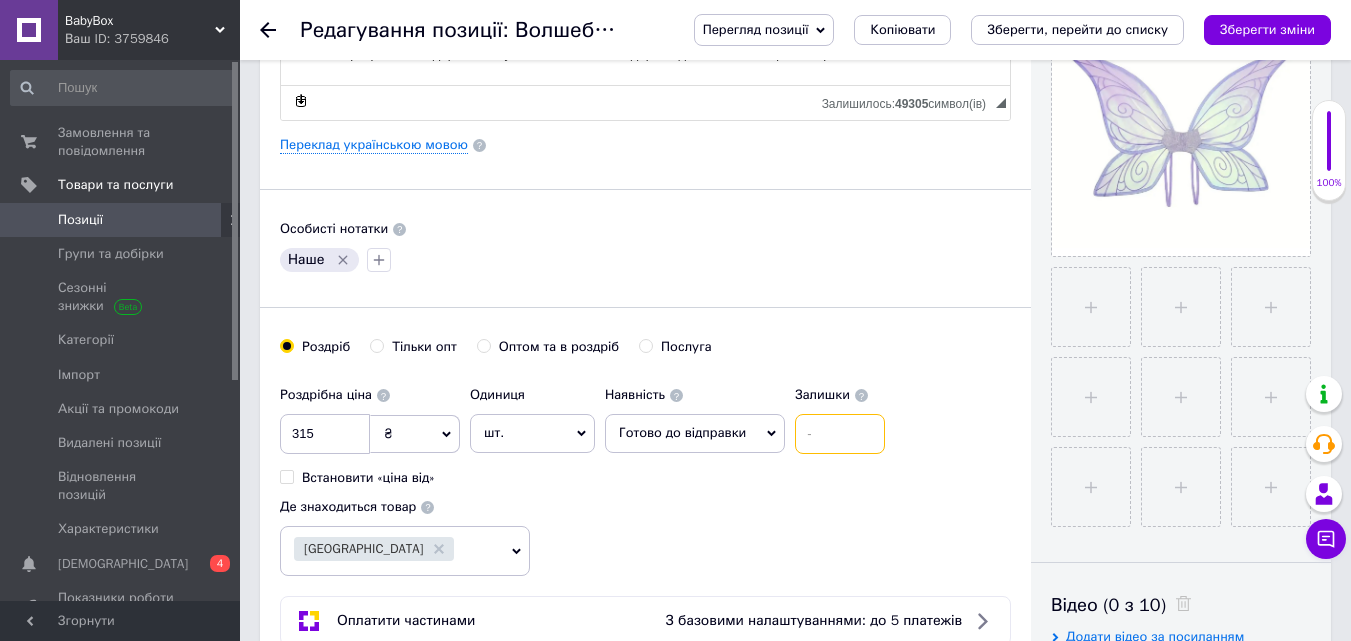 click at bounding box center [840, 434] 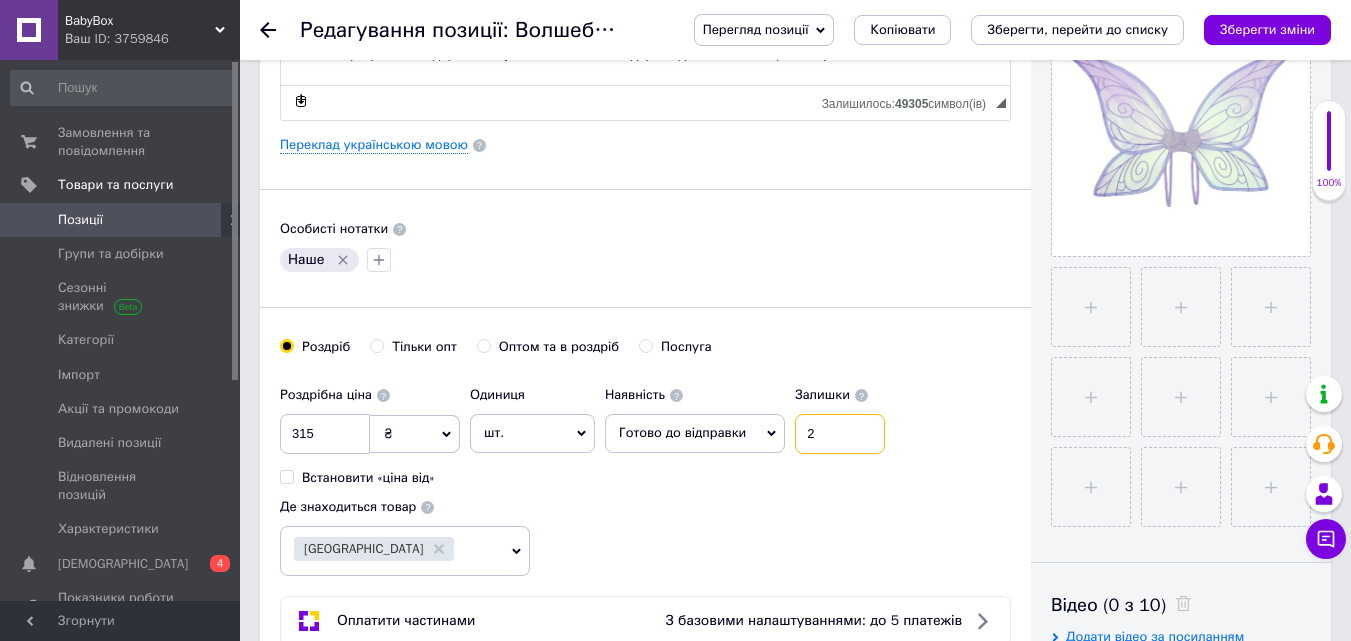 type on "2" 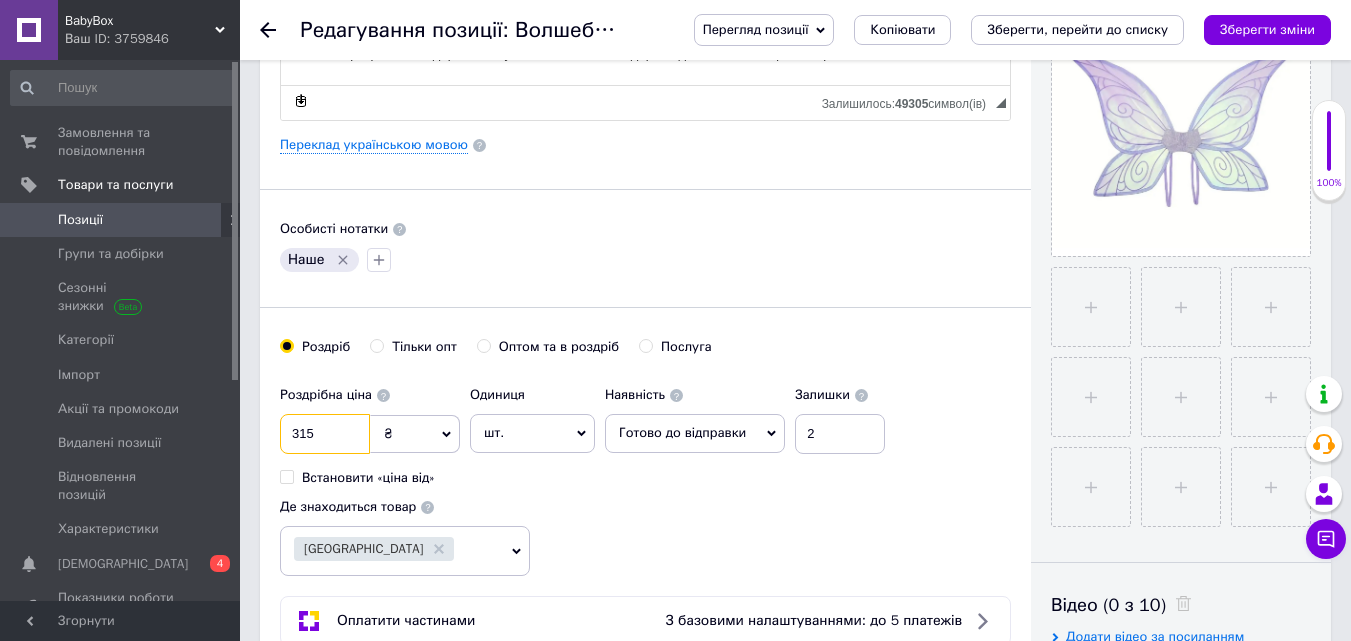 drag, startPoint x: 348, startPoint y: 432, endPoint x: 277, endPoint y: 428, distance: 71.11259 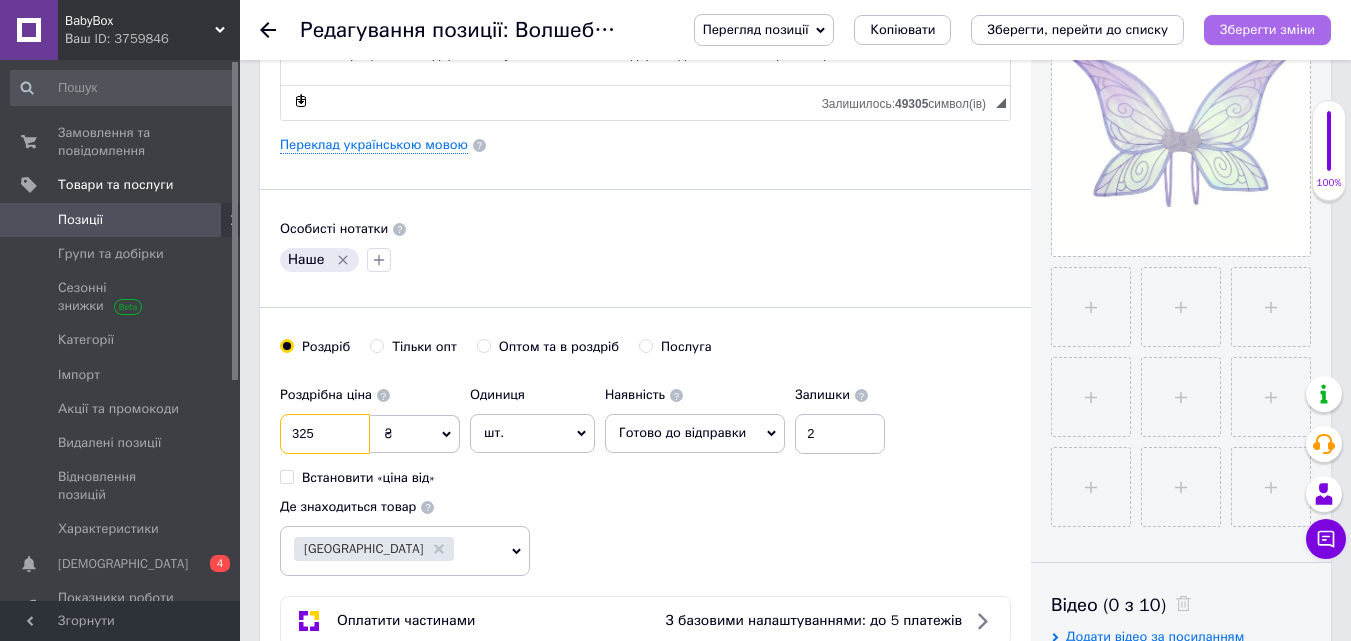 type on "325" 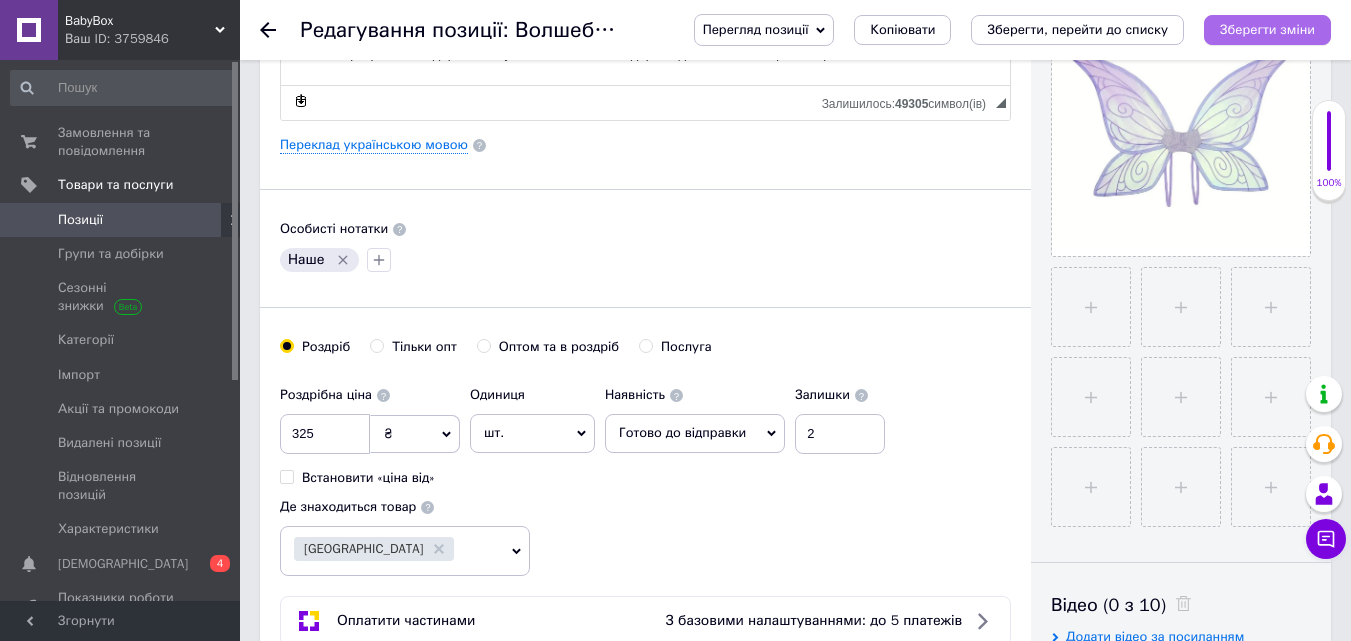 click on "Зберегти зміни" at bounding box center [1267, 29] 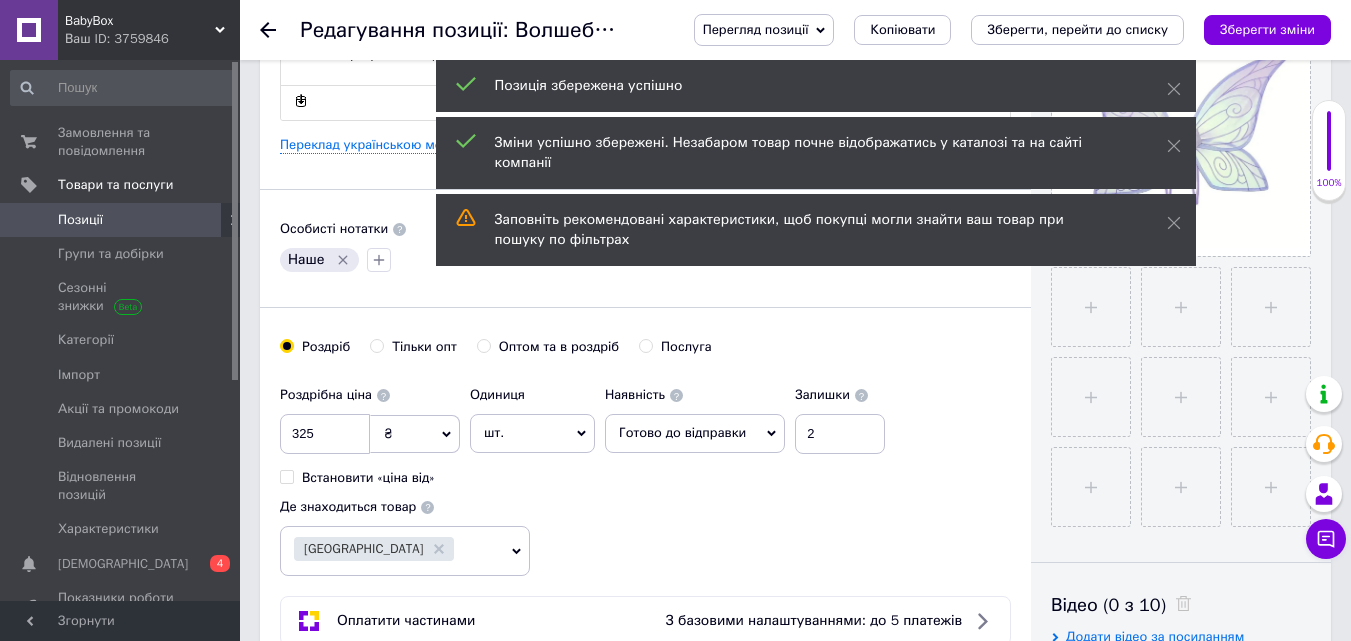 click on "Зберегти, перейти до списку" at bounding box center [1077, 29] 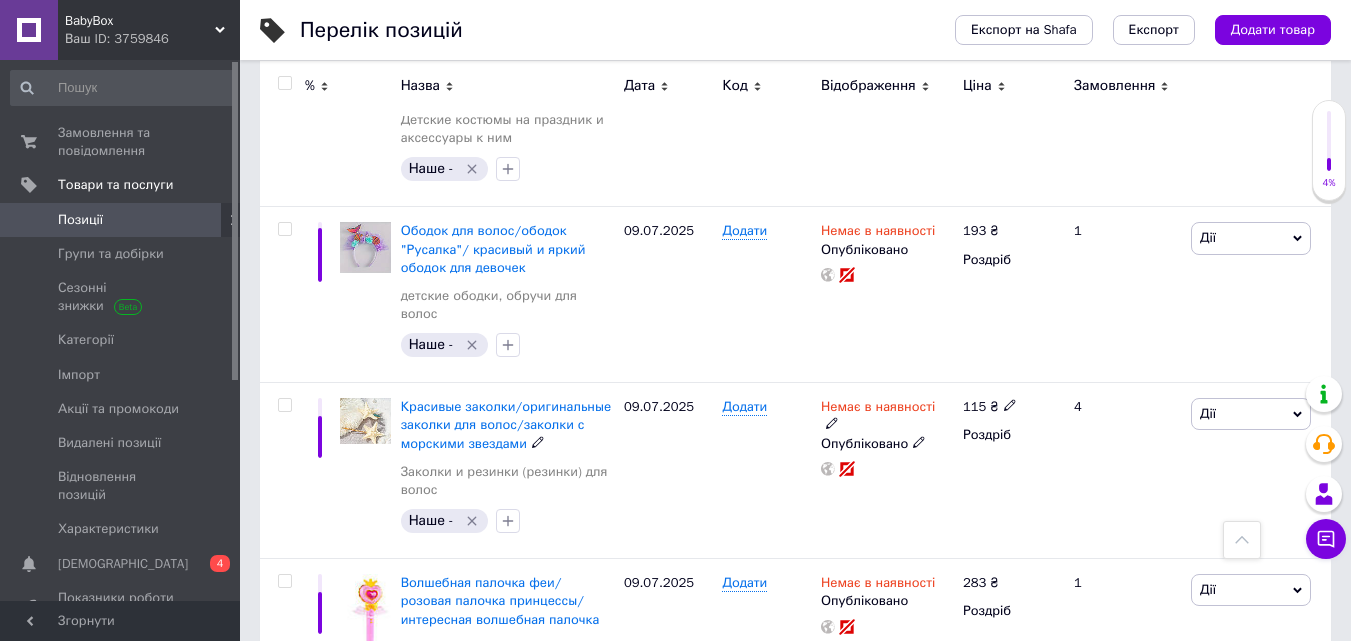 scroll, scrollTop: 2200, scrollLeft: 0, axis: vertical 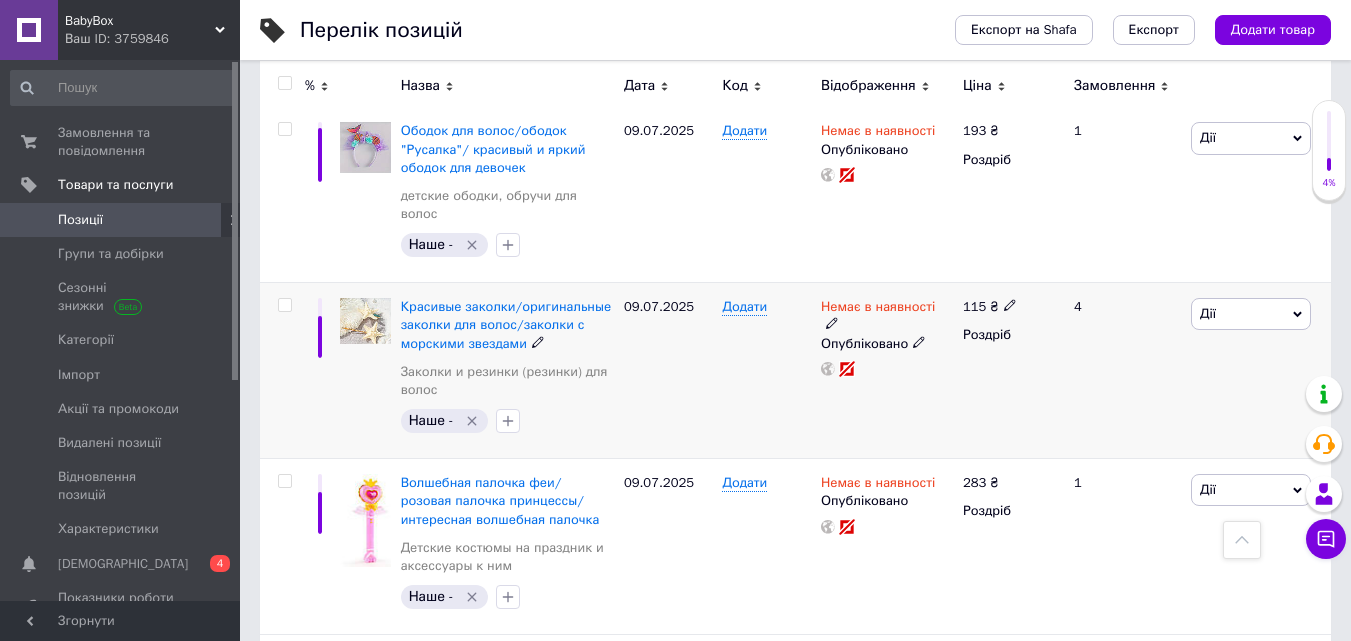 drag, startPoint x: 470, startPoint y: 368, endPoint x: 437, endPoint y: 377, distance: 34.20526 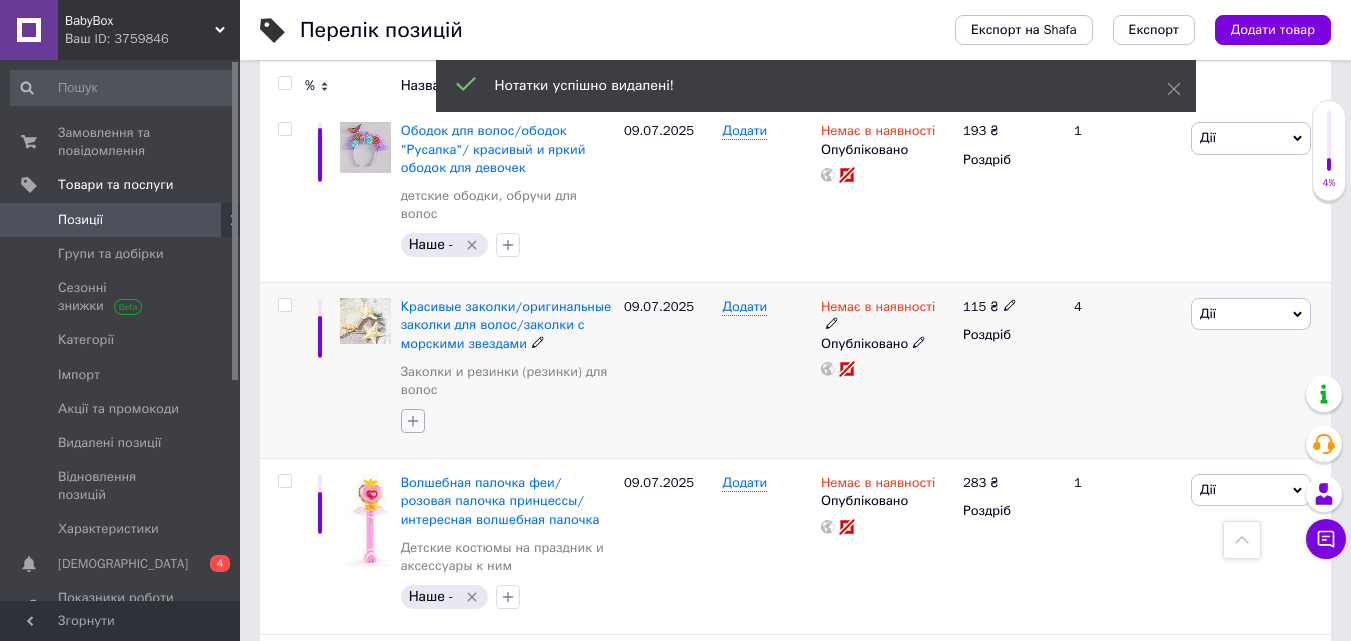 click 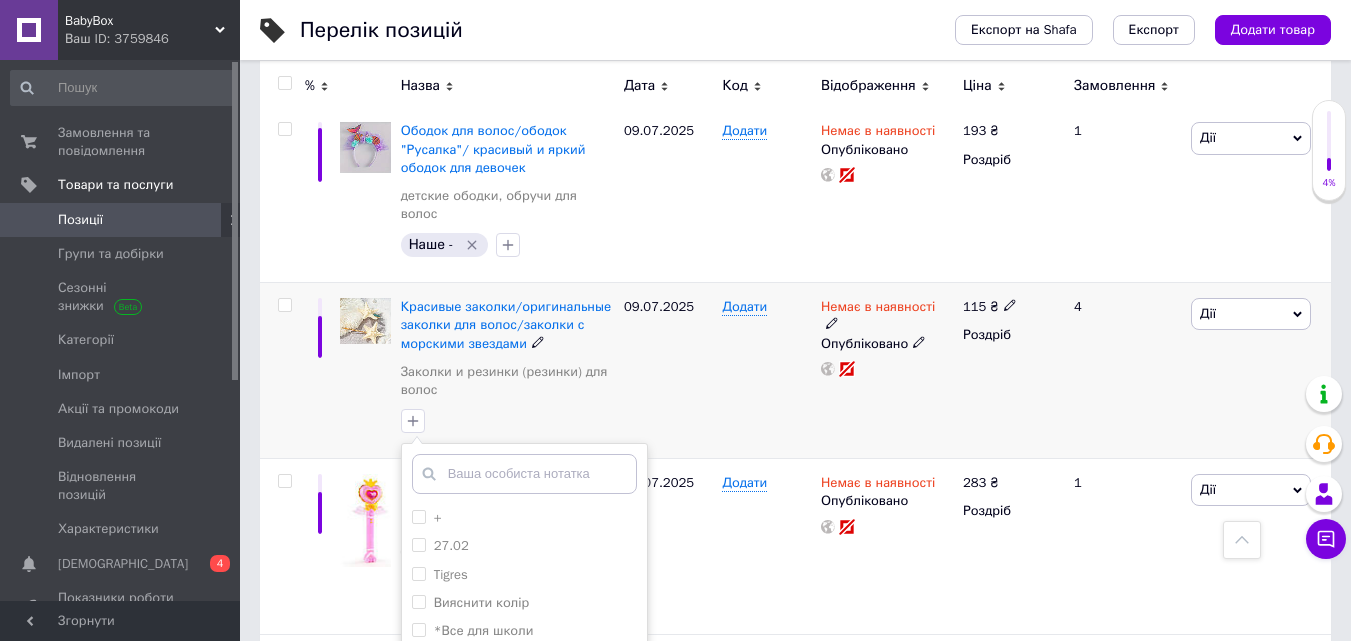 scroll, scrollTop: 2381, scrollLeft: 0, axis: vertical 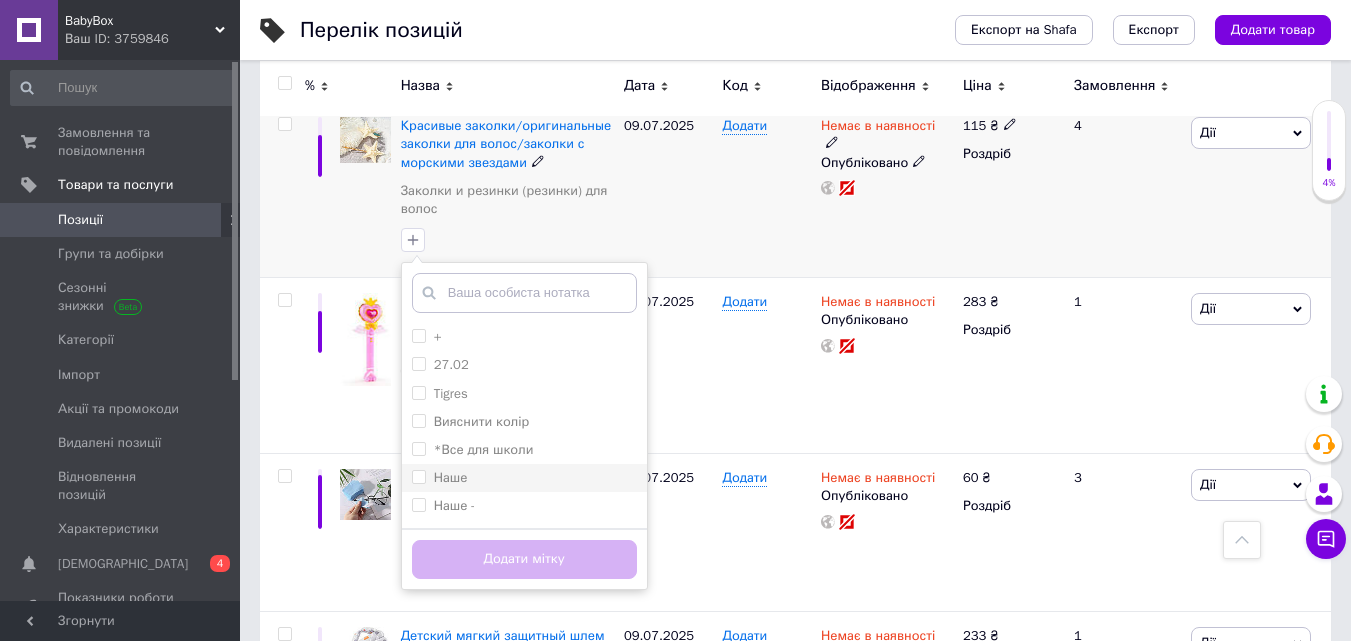 click on "Наше" at bounding box center [524, 478] 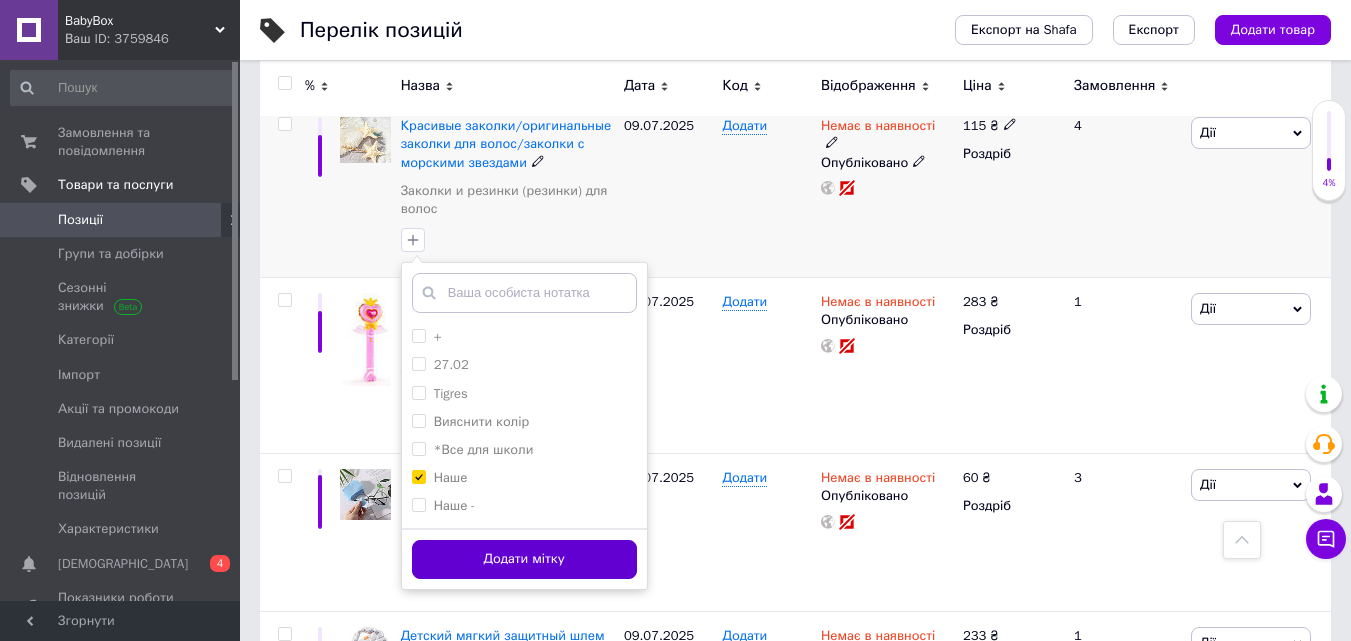 scroll, scrollTop: 2400, scrollLeft: 0, axis: vertical 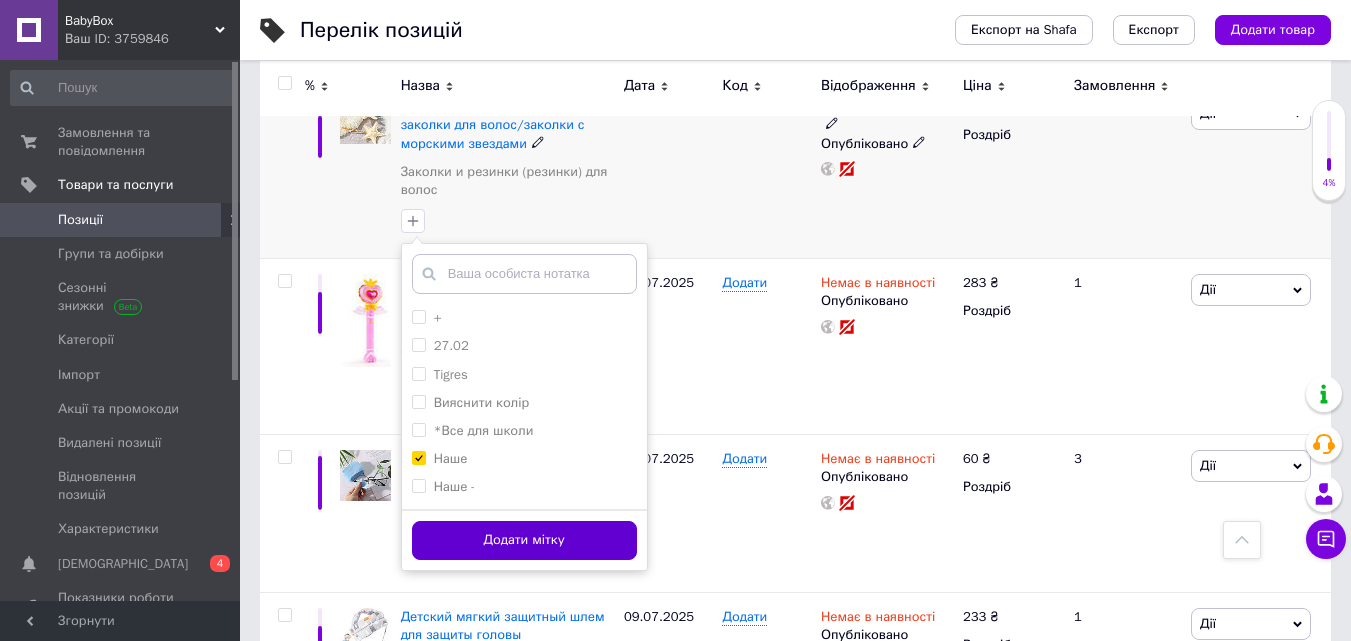 checkbox on "true" 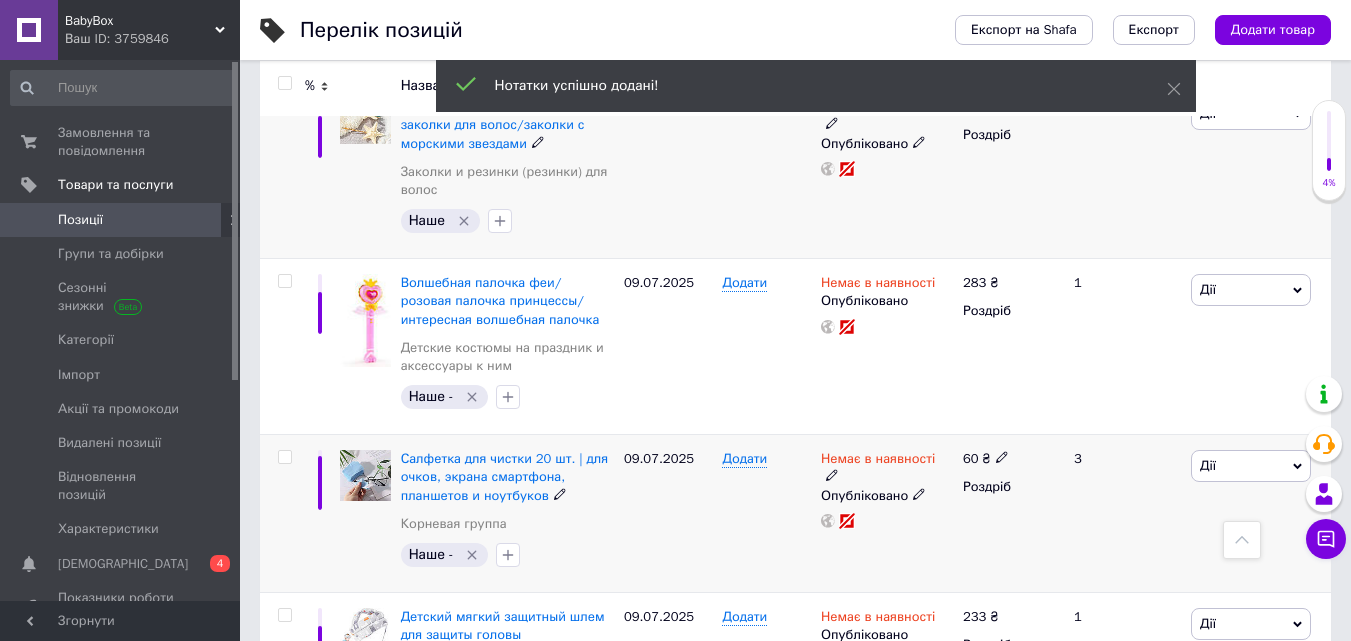 scroll, scrollTop: 2100, scrollLeft: 0, axis: vertical 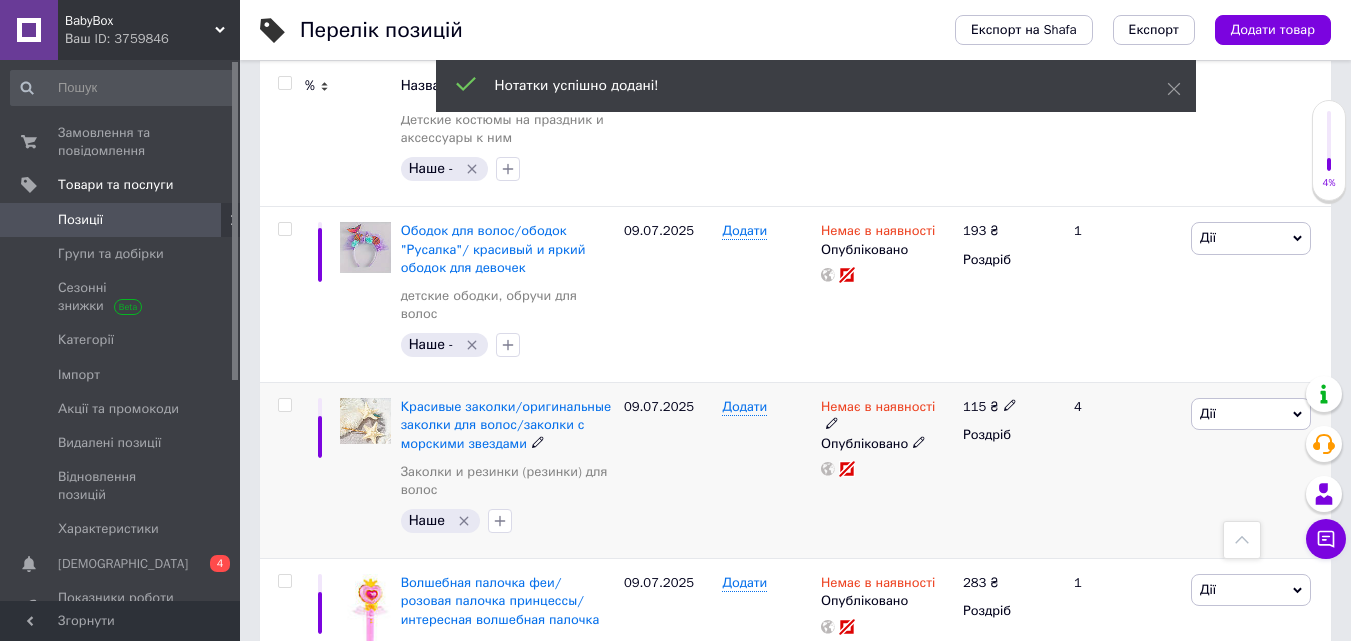 click 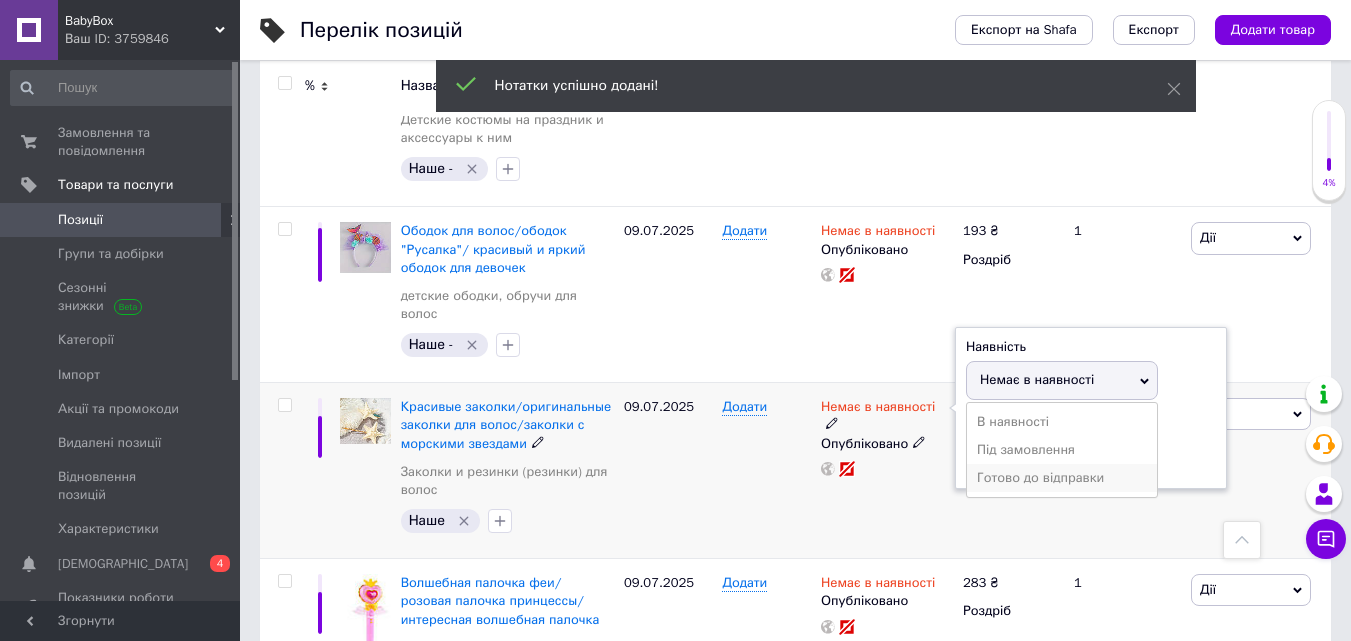 click on "Готово до відправки" at bounding box center [1062, 478] 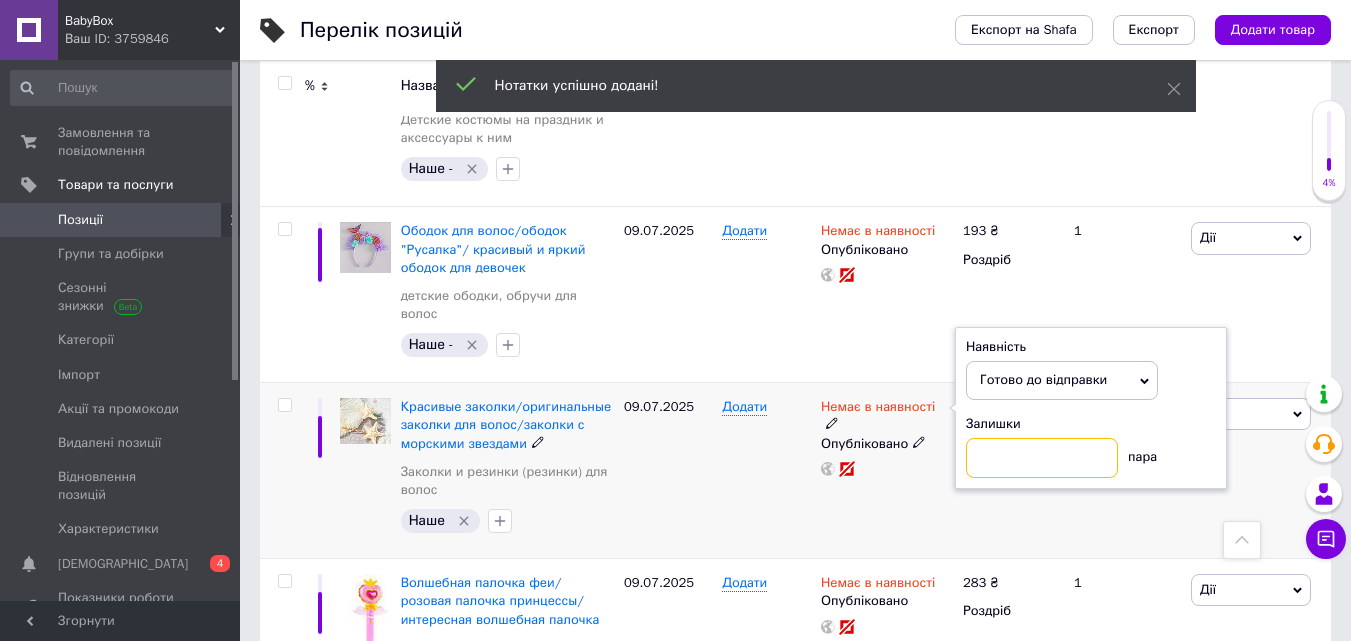 click at bounding box center (1042, 458) 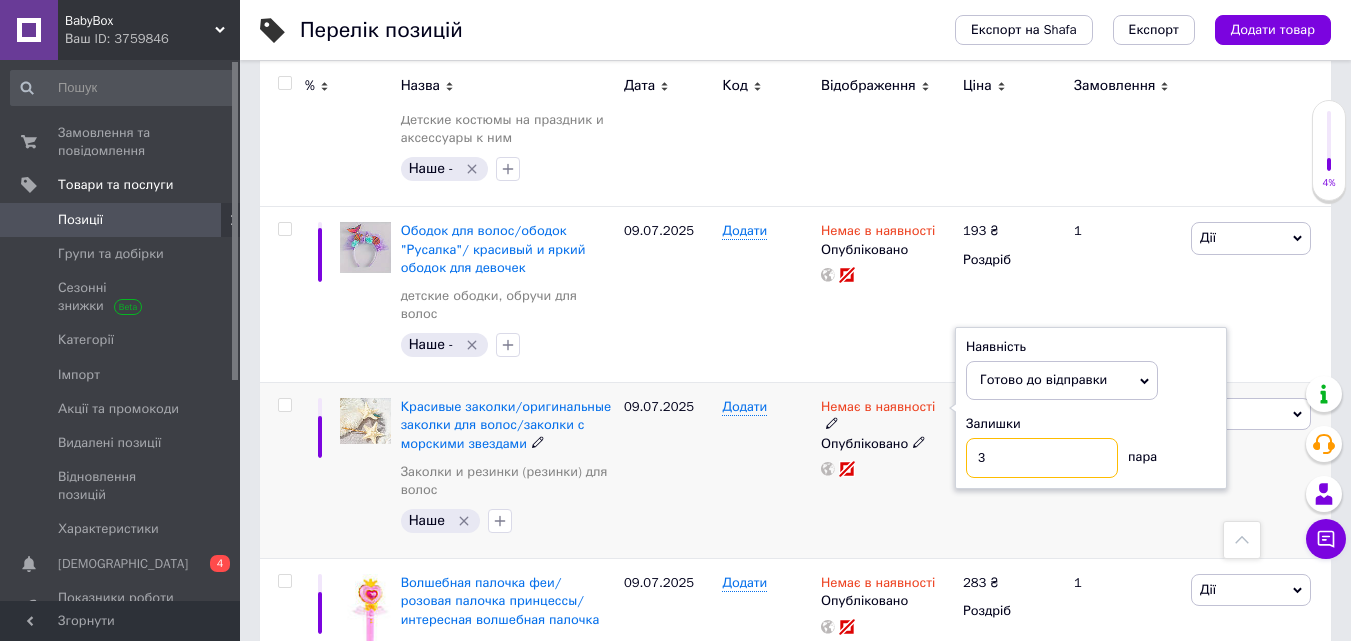 type on "3" 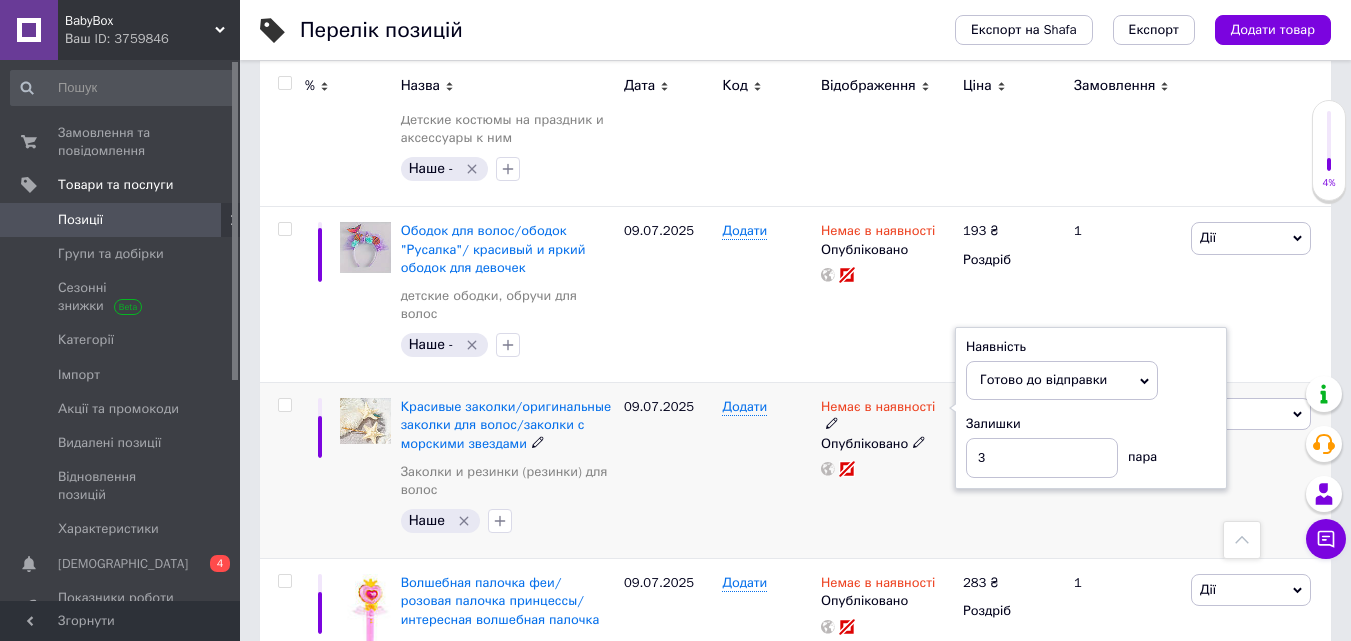 click on "09.07.2025" at bounding box center [668, 471] 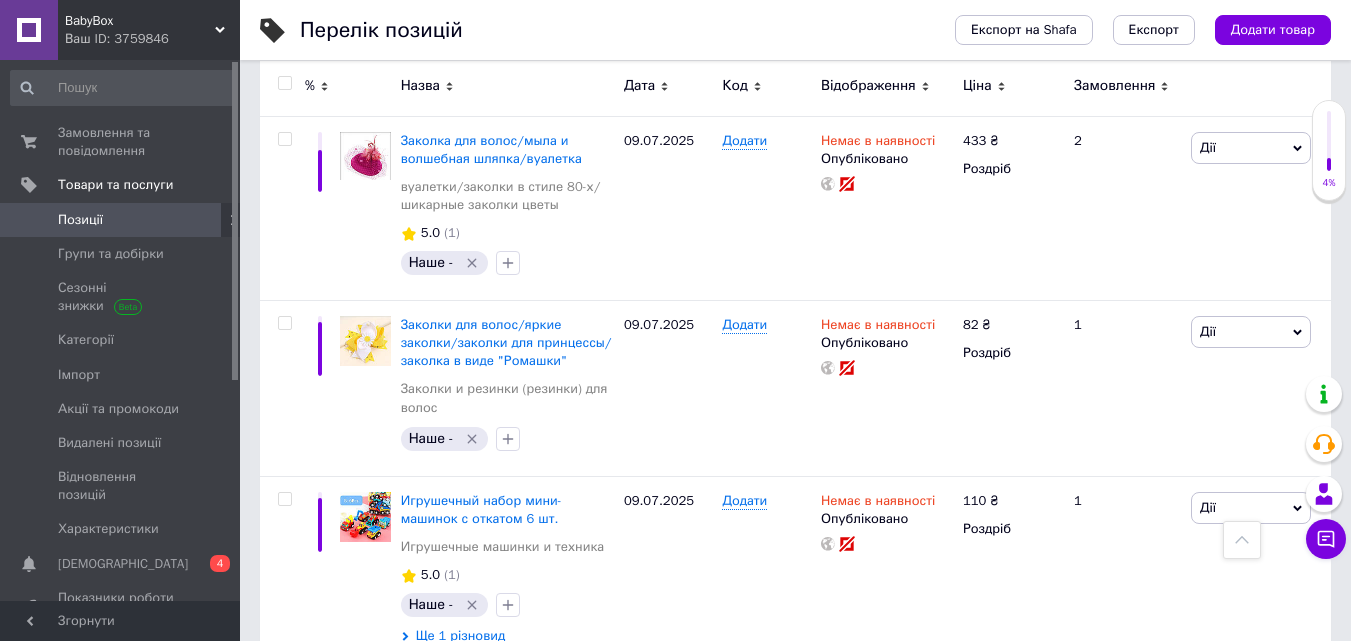 scroll, scrollTop: 17802, scrollLeft: 0, axis: vertical 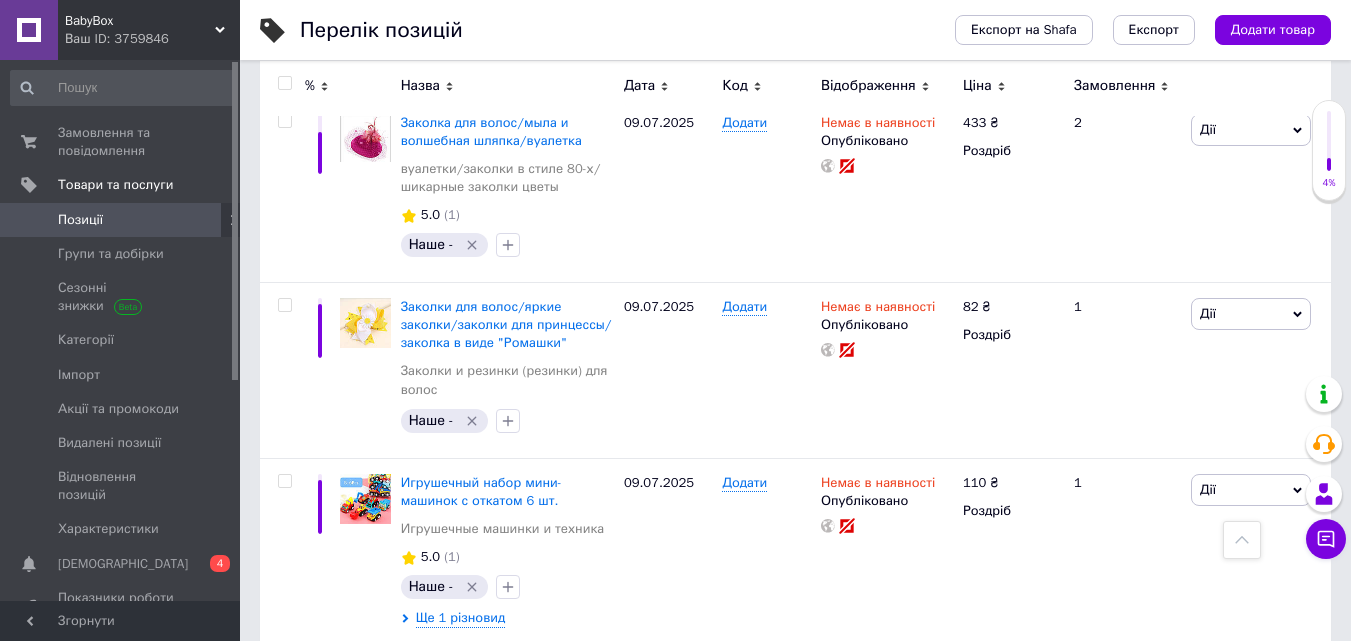 click on "2" at bounding box center (327, 1000) 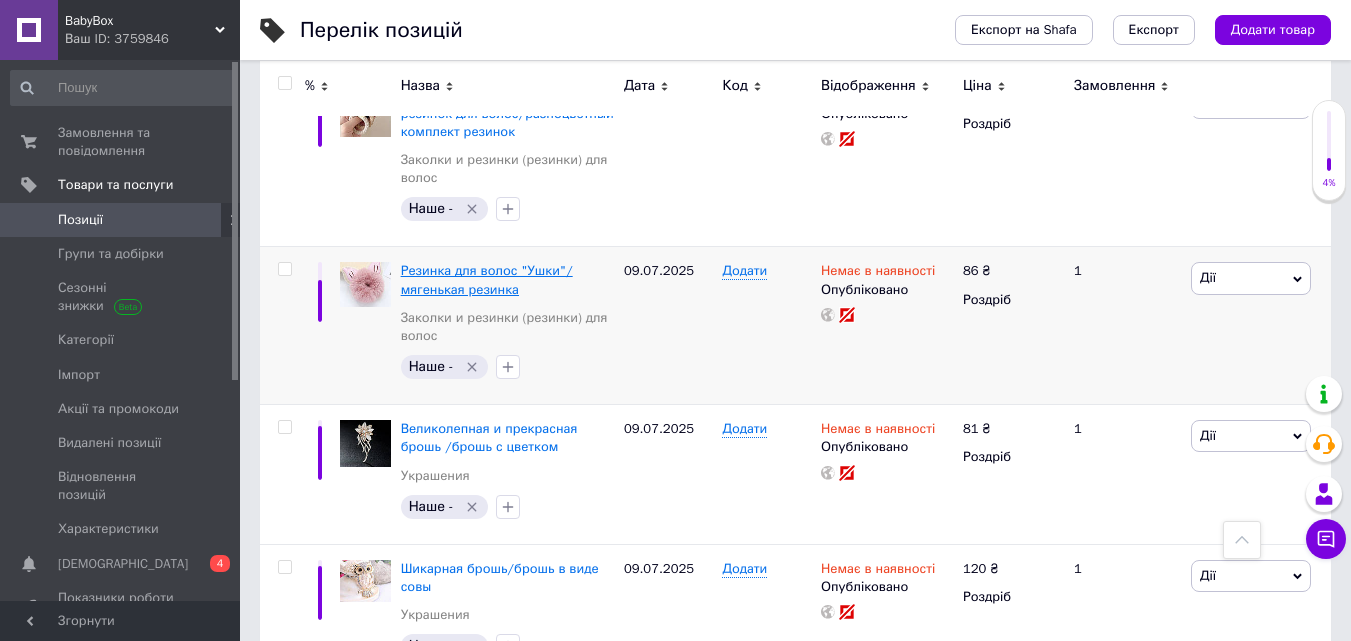 scroll, scrollTop: 0, scrollLeft: 0, axis: both 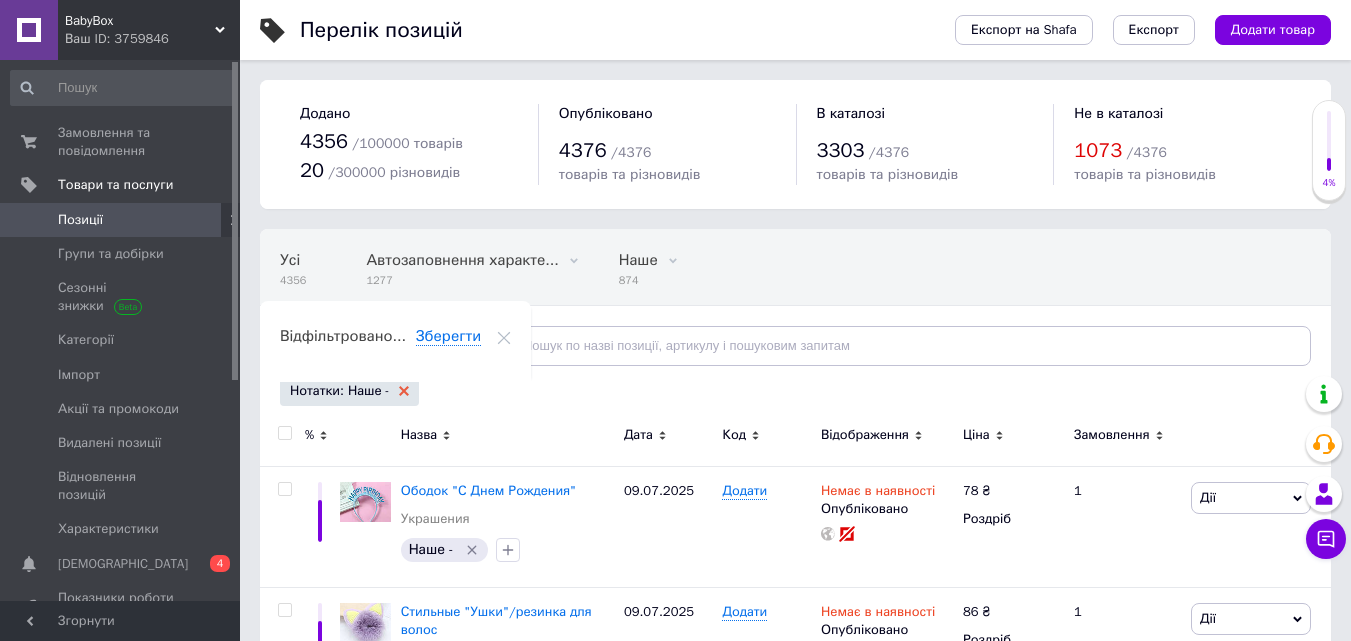 click 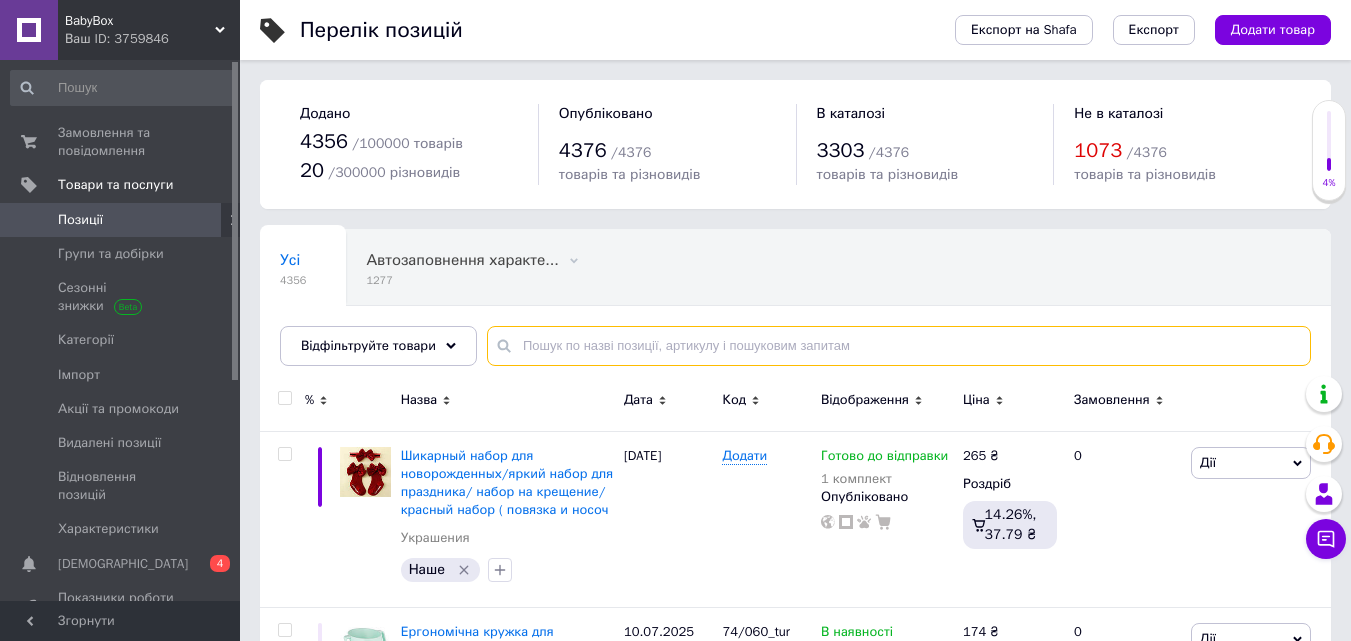 click at bounding box center [899, 346] 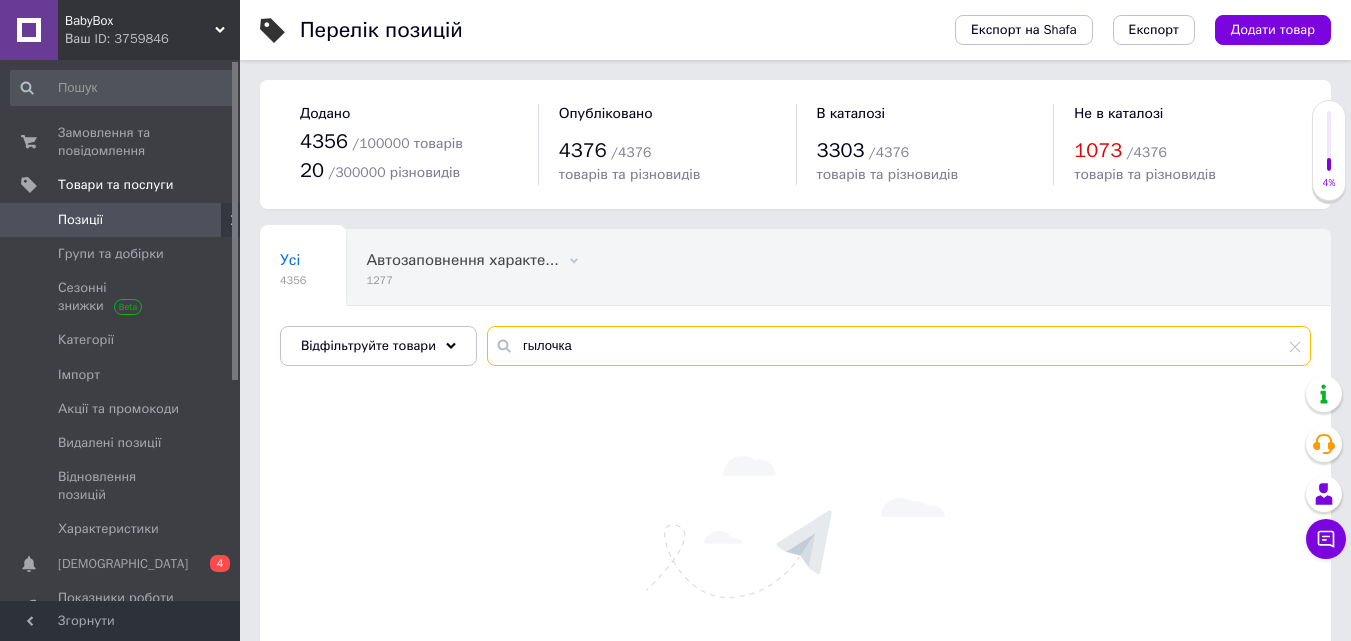 drag, startPoint x: 529, startPoint y: 348, endPoint x: 519, endPoint y: 347, distance: 10.049875 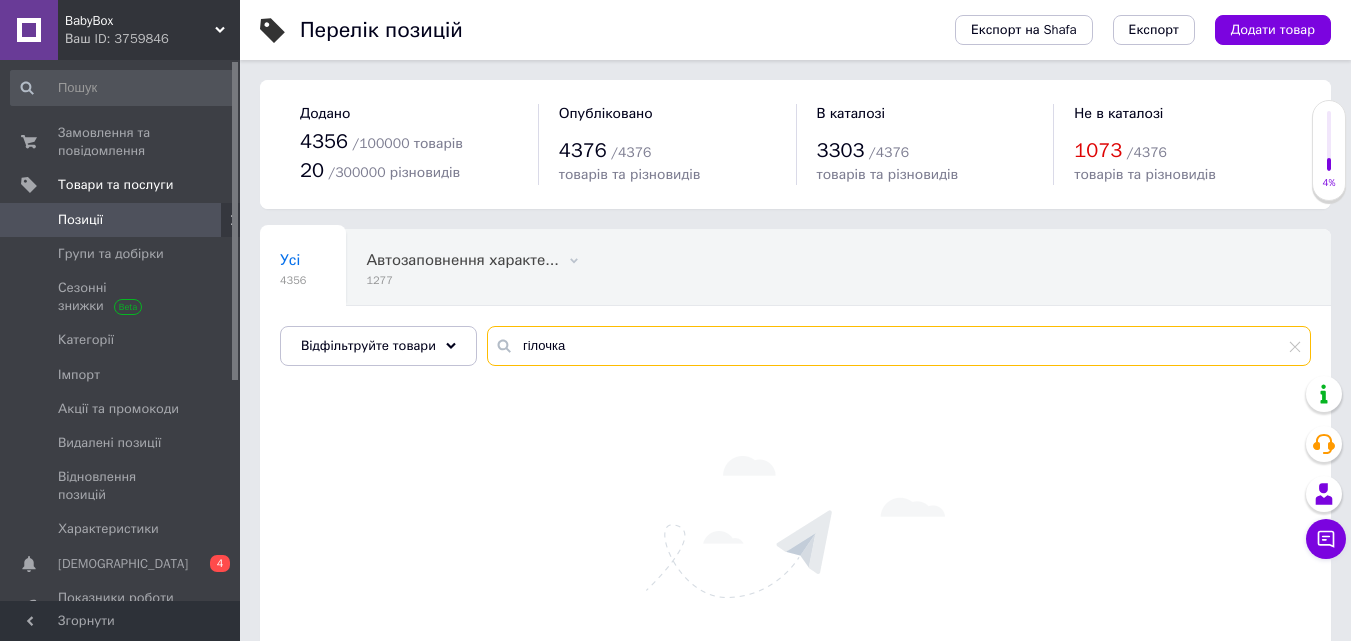 type on "гілочка" 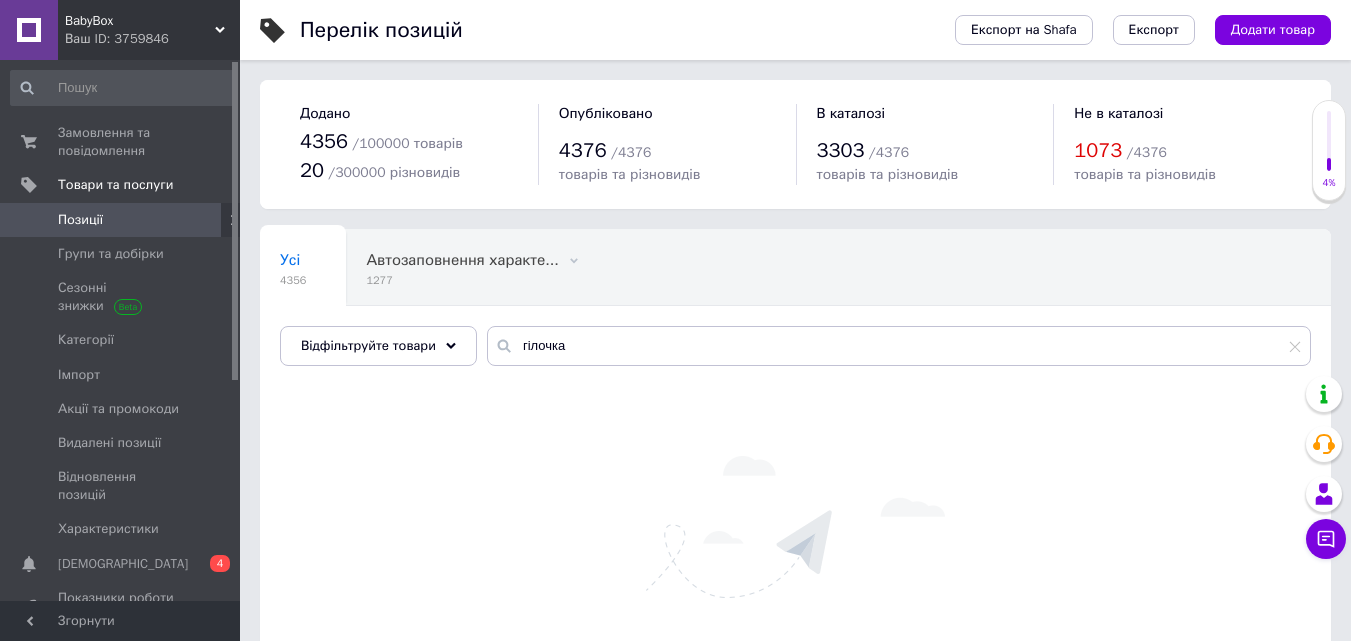click on "Ми не знайшли таких продуктів Можливо, помилка в слові або у вас немає таких продуктів" at bounding box center [795, 574] 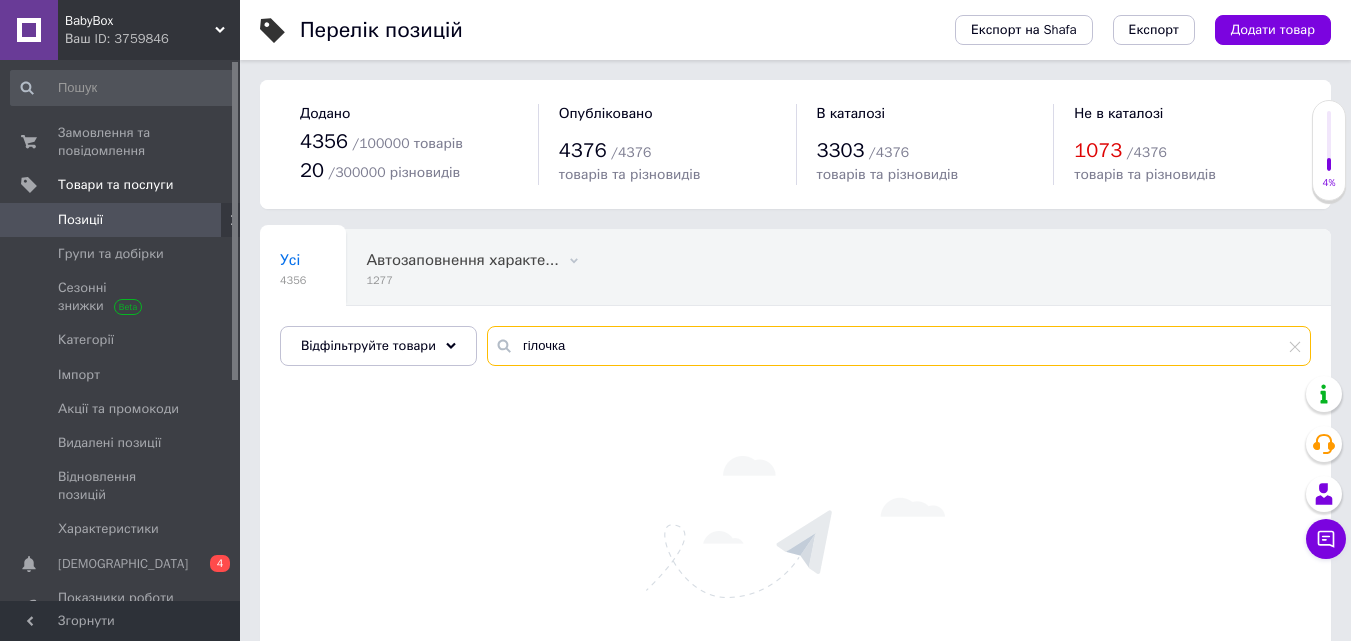 click on "гілочка" at bounding box center [899, 346] 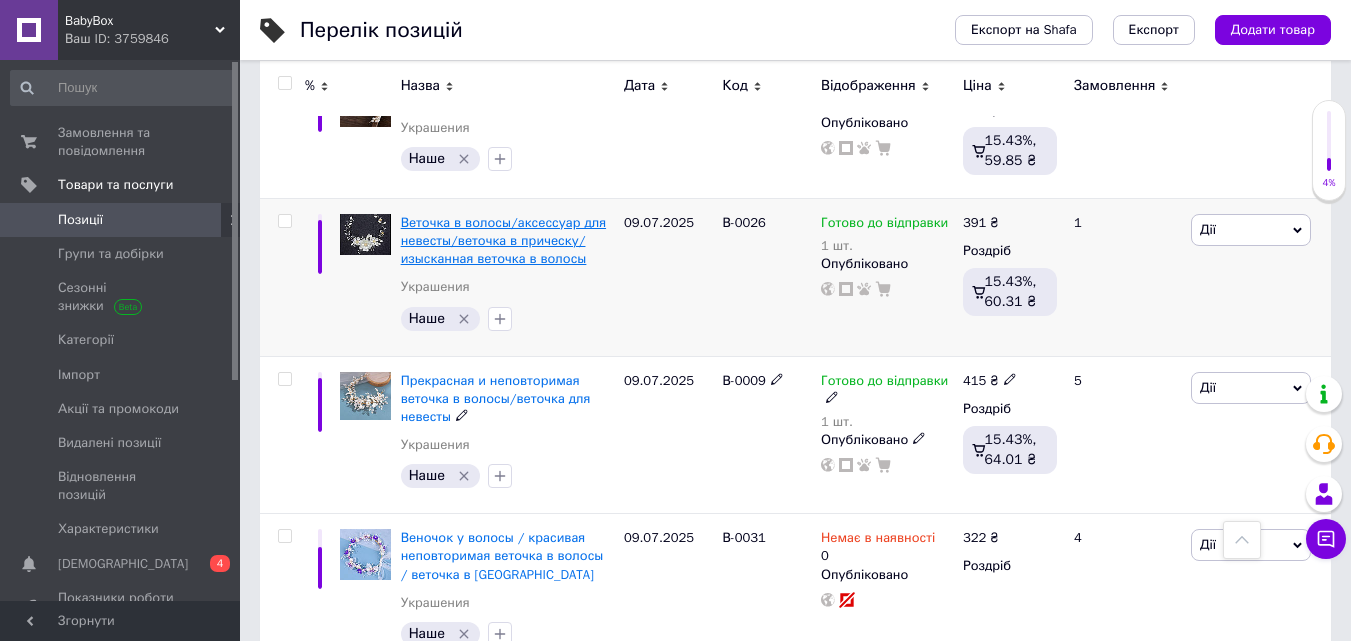scroll, scrollTop: 1400, scrollLeft: 0, axis: vertical 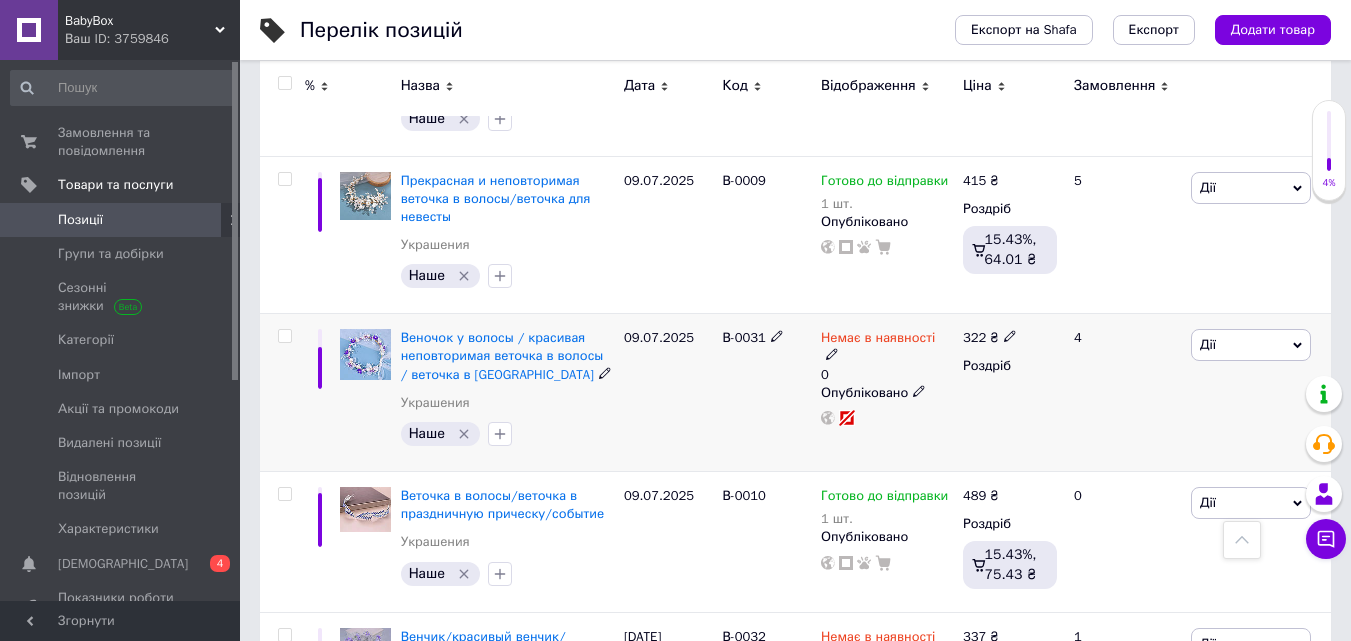 click 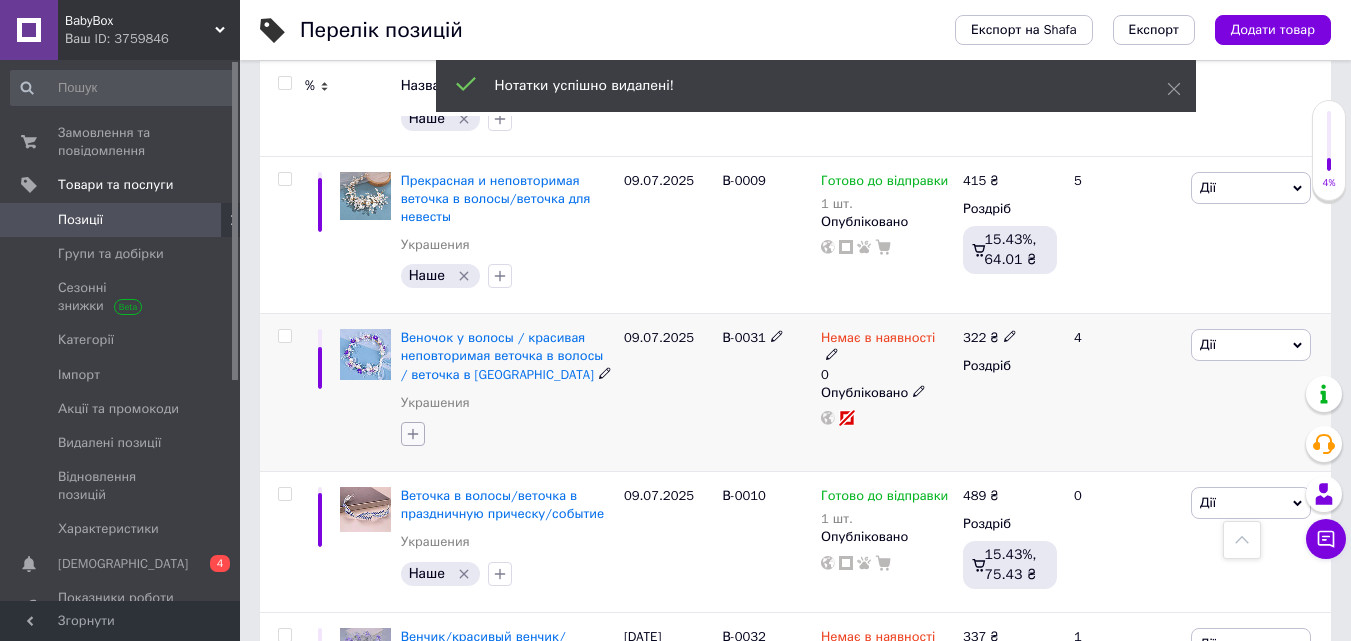 click 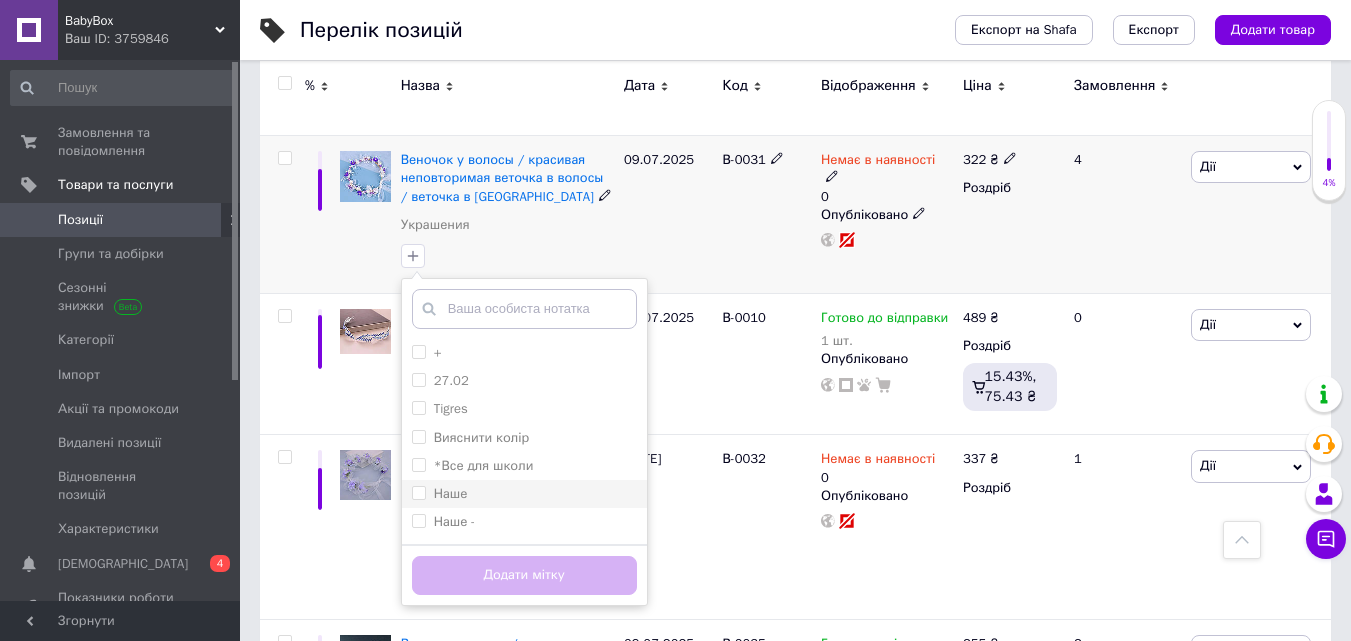 scroll, scrollTop: 1600, scrollLeft: 0, axis: vertical 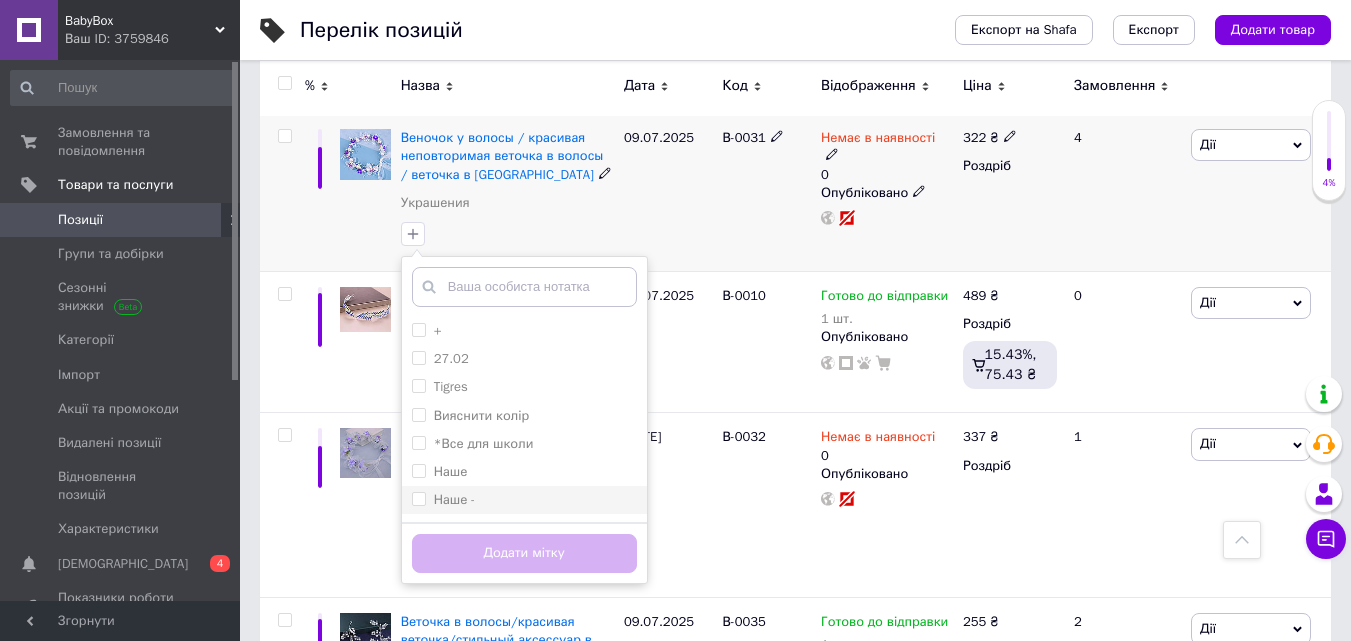 click on "Наше -" at bounding box center [455, 499] 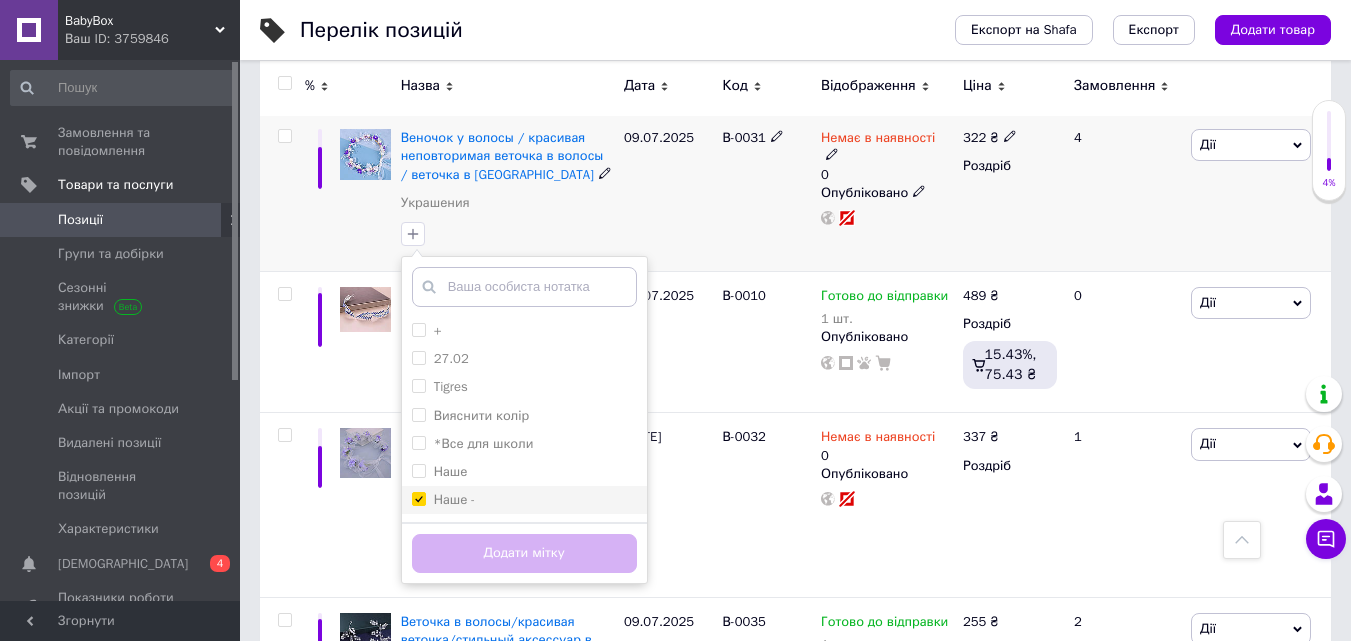 checkbox on "true" 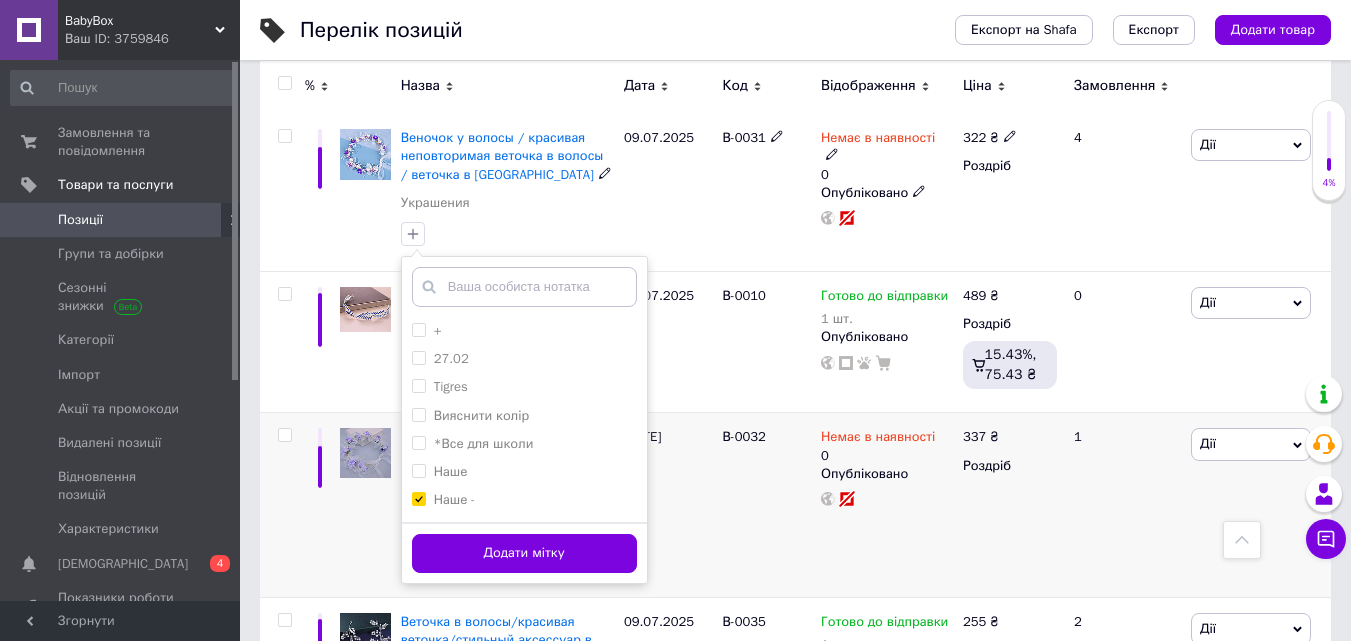 click on "Додати мітку" at bounding box center (524, 553) 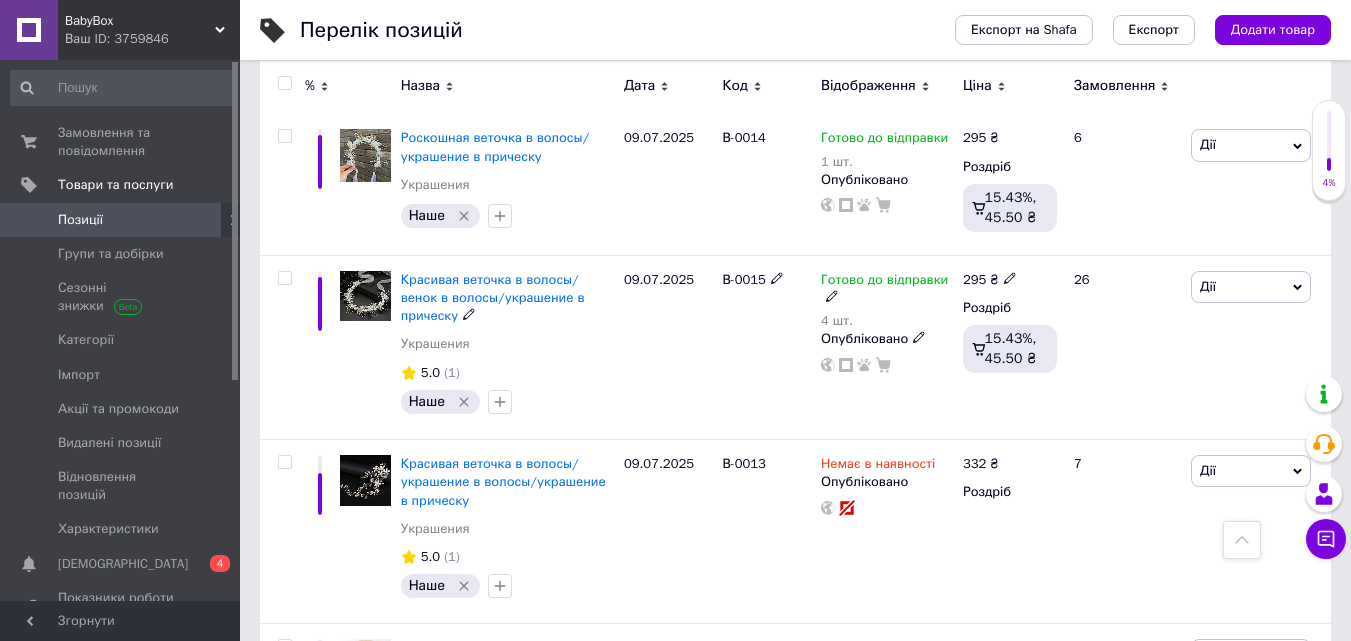 scroll, scrollTop: 7800, scrollLeft: 0, axis: vertical 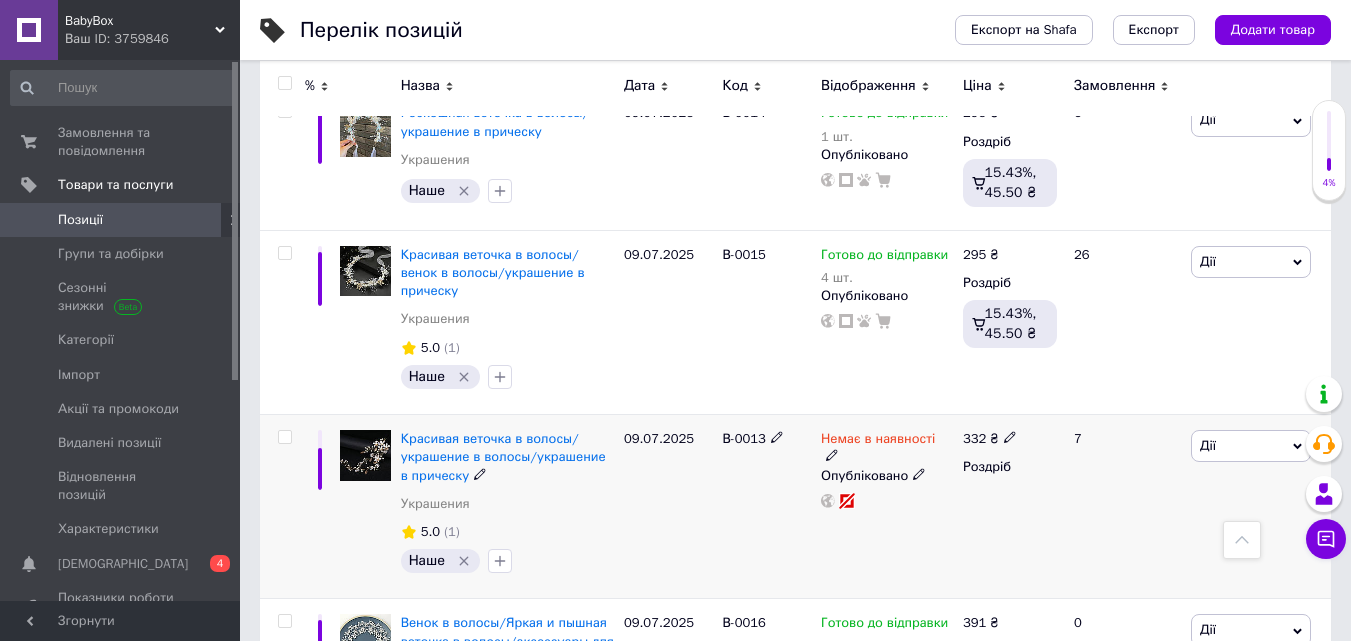 click 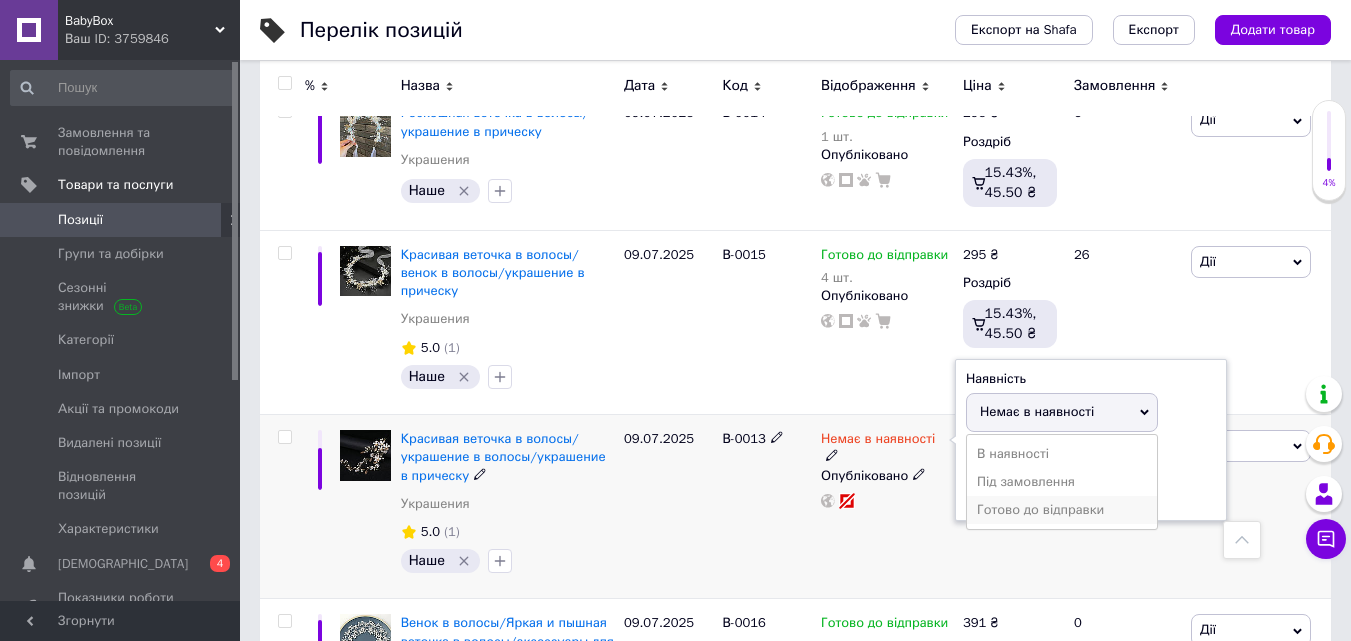 click on "Готово до відправки" at bounding box center [1062, 510] 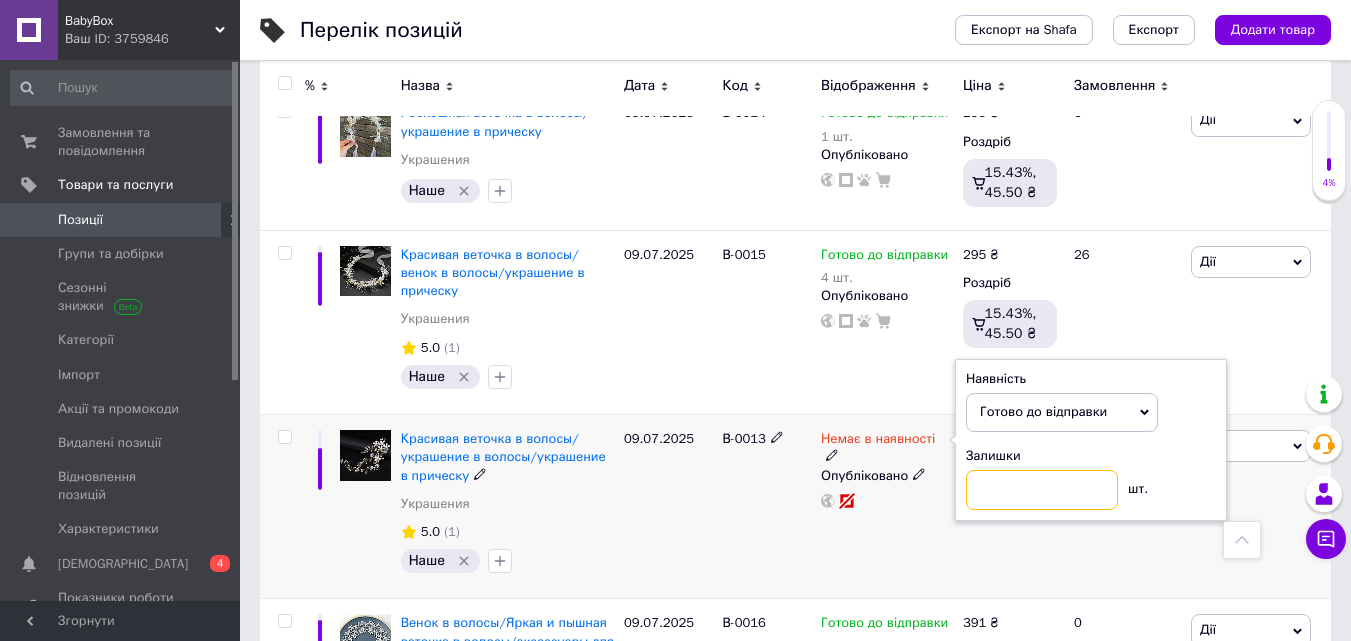 click at bounding box center (1042, 490) 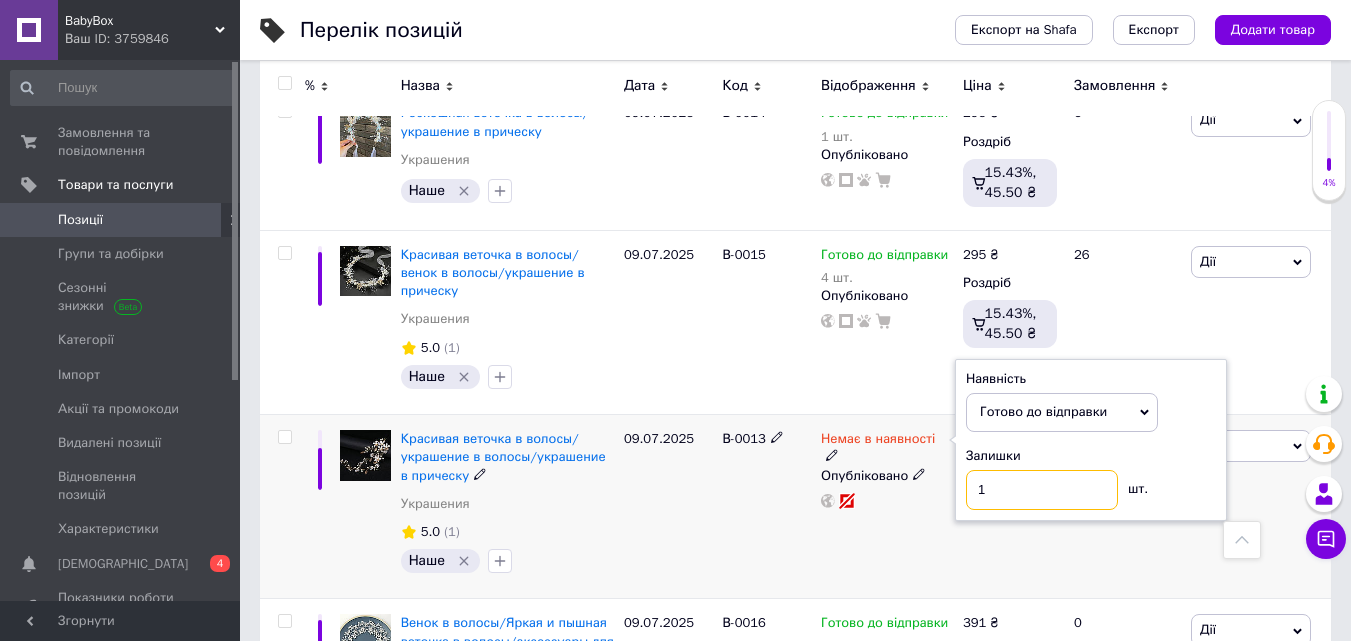 type on "1" 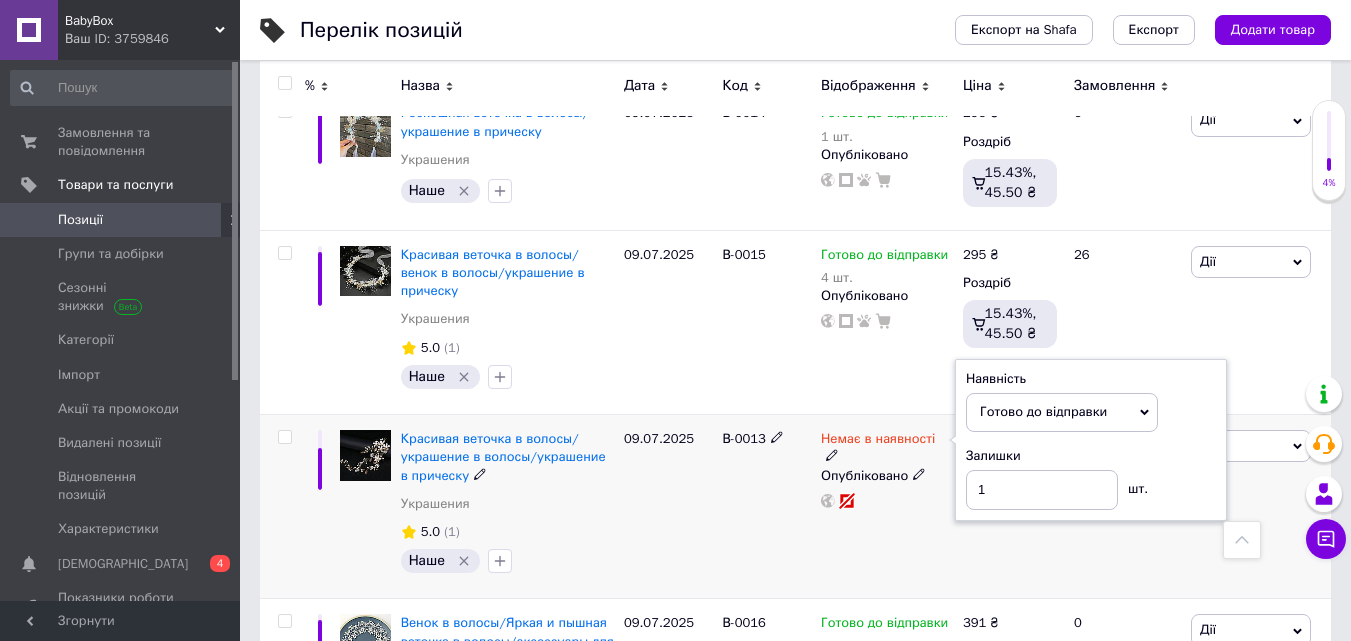 click on "09.07.2025" at bounding box center [668, 507] 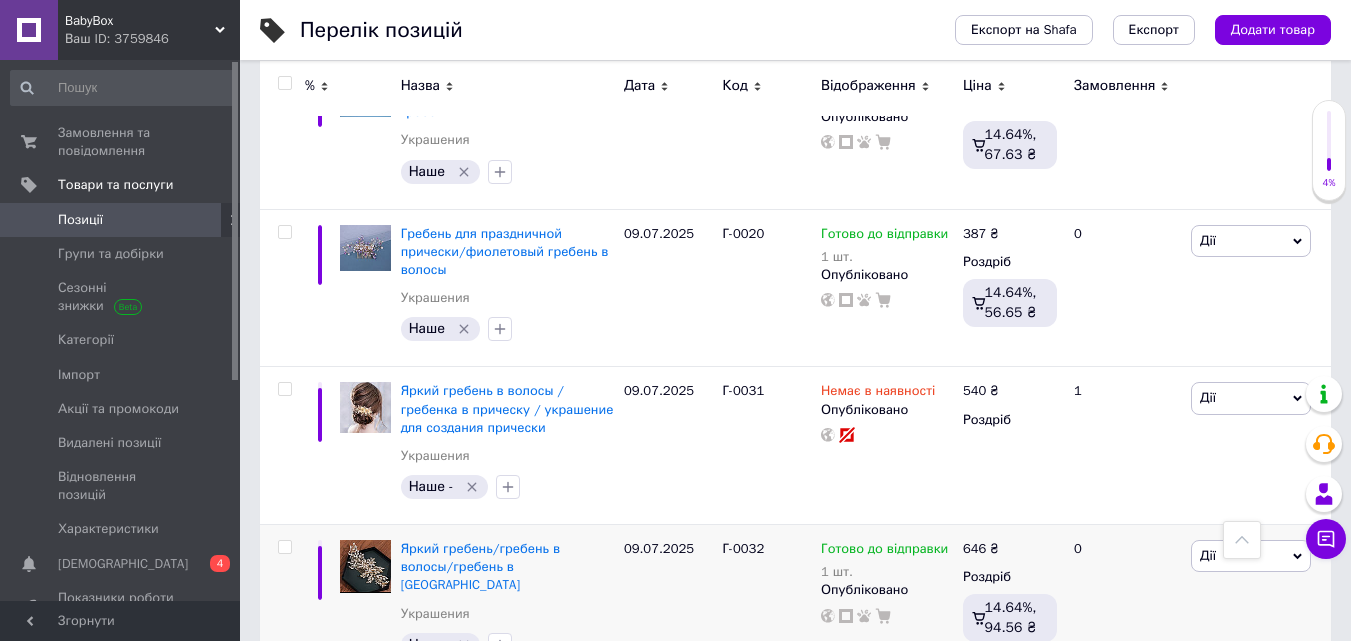 scroll, scrollTop: 11744, scrollLeft: 0, axis: vertical 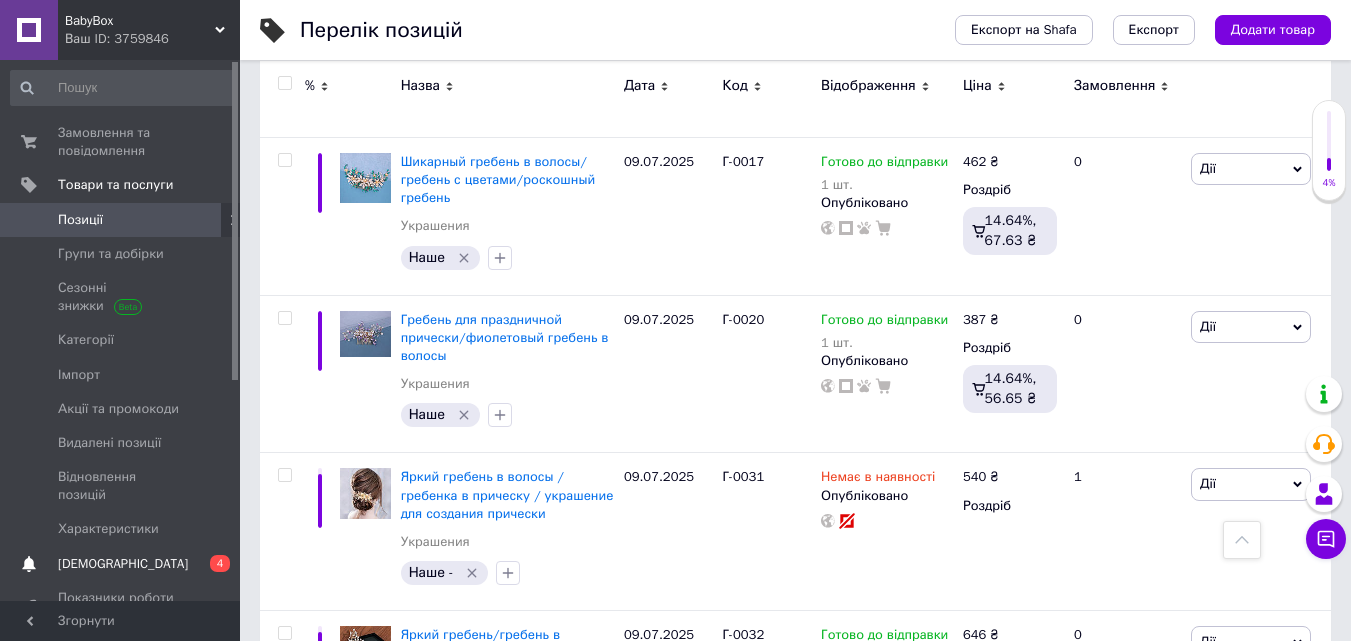 click on "[DEMOGRAPHIC_DATA]" at bounding box center (123, 564) 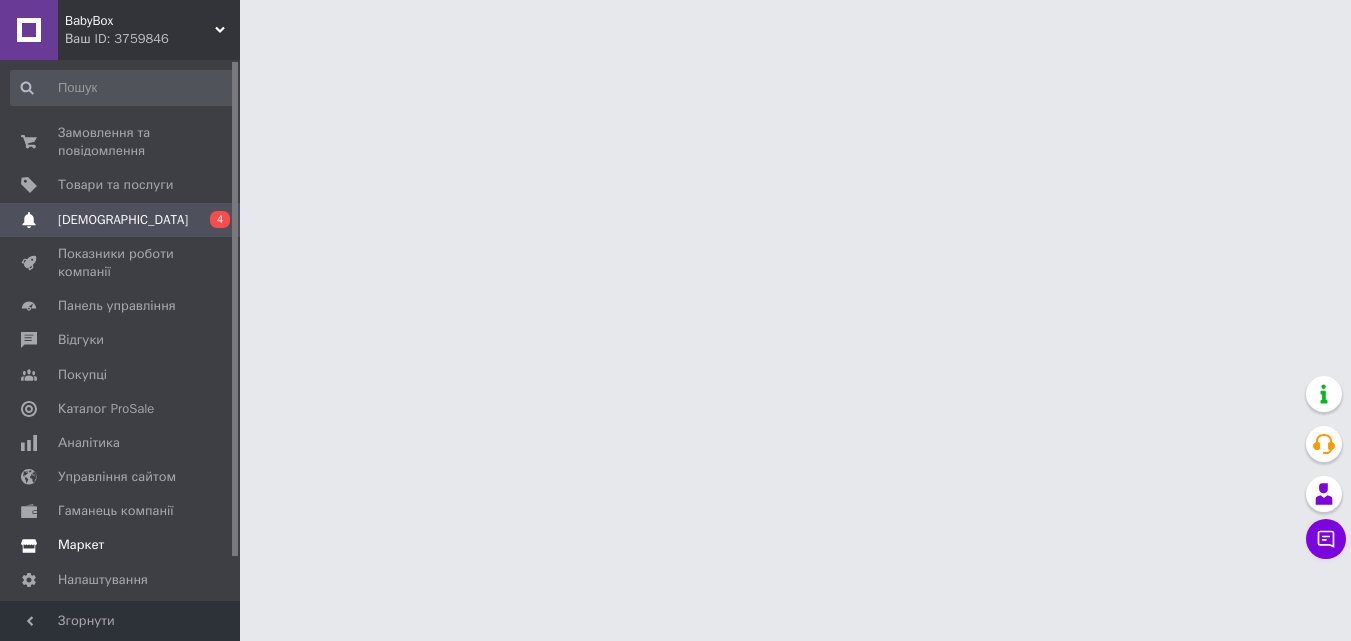 scroll, scrollTop: 0, scrollLeft: 0, axis: both 